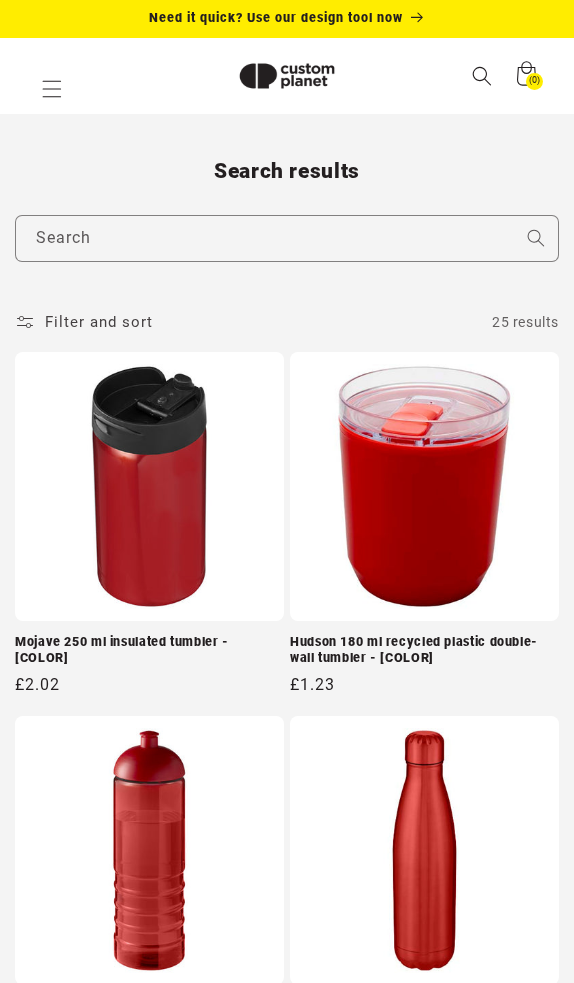scroll, scrollTop: 240, scrollLeft: 0, axis: vertical 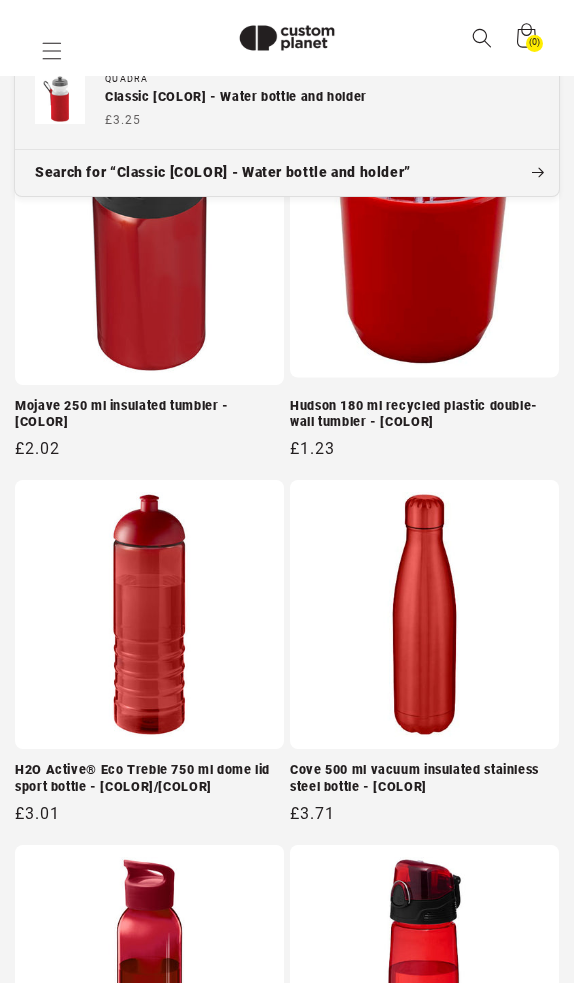 type on "**********" 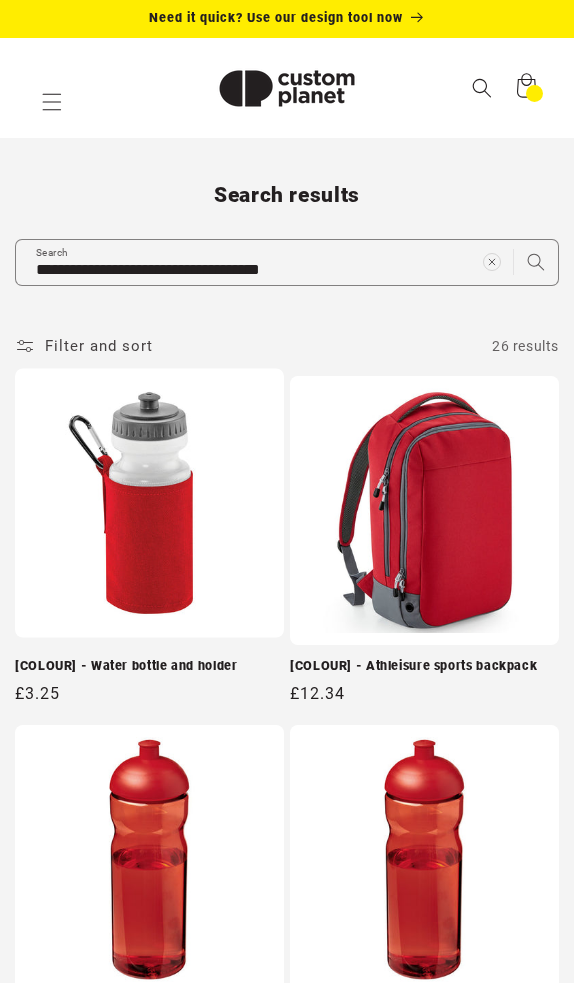 scroll, scrollTop: 0, scrollLeft: 0, axis: both 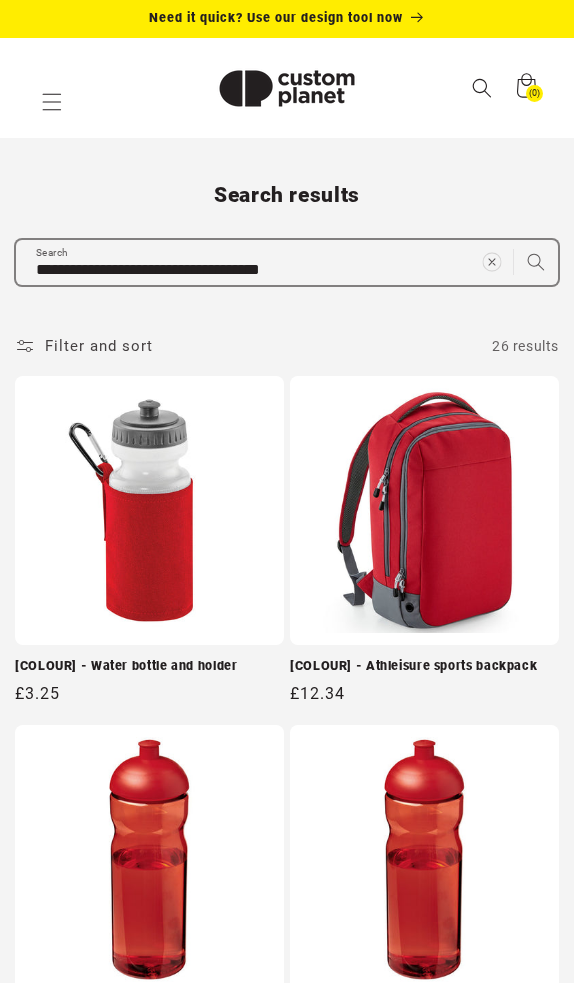 click at bounding box center [491, 262] 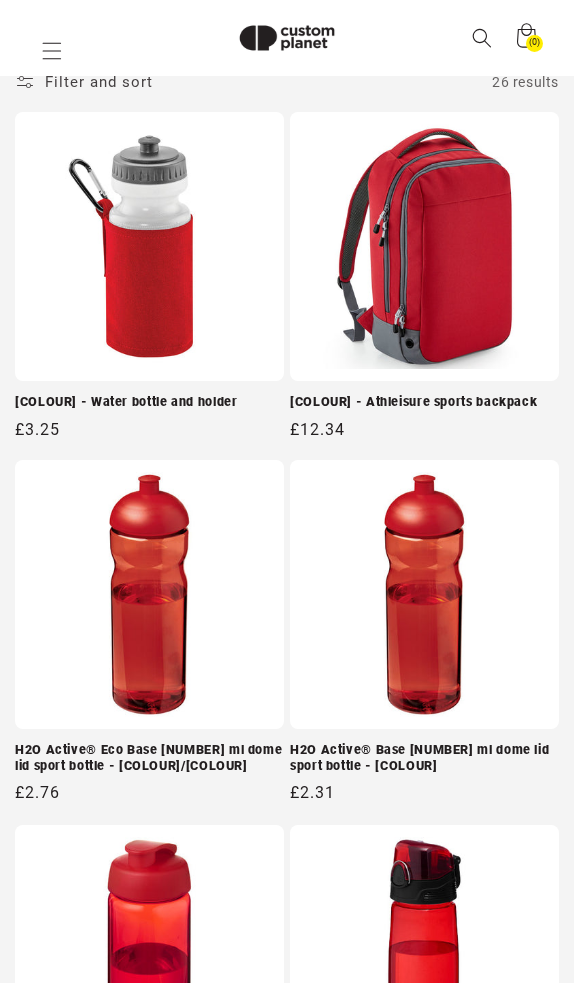 paste on "**********" 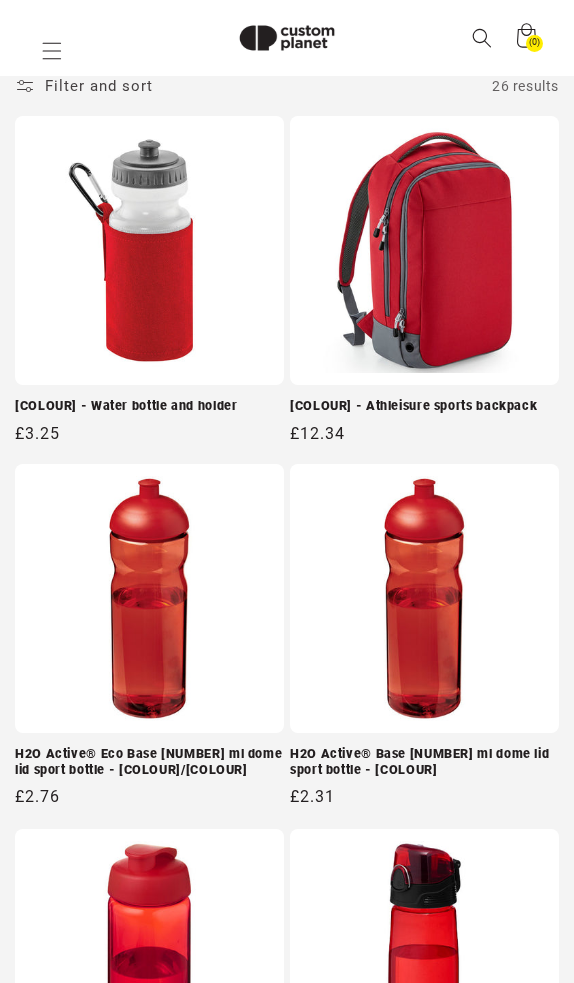 type on "**********" 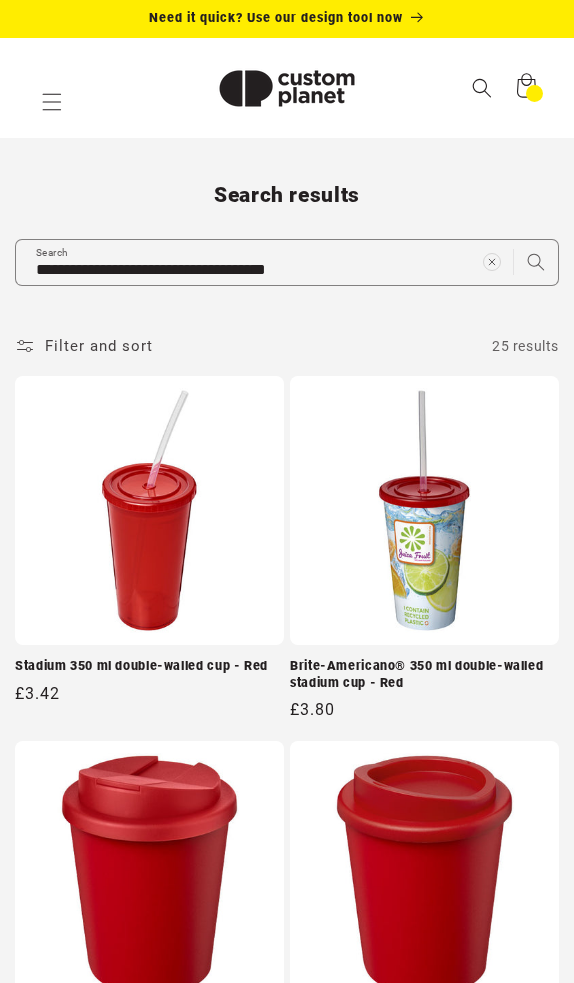 scroll, scrollTop: 0, scrollLeft: 0, axis: both 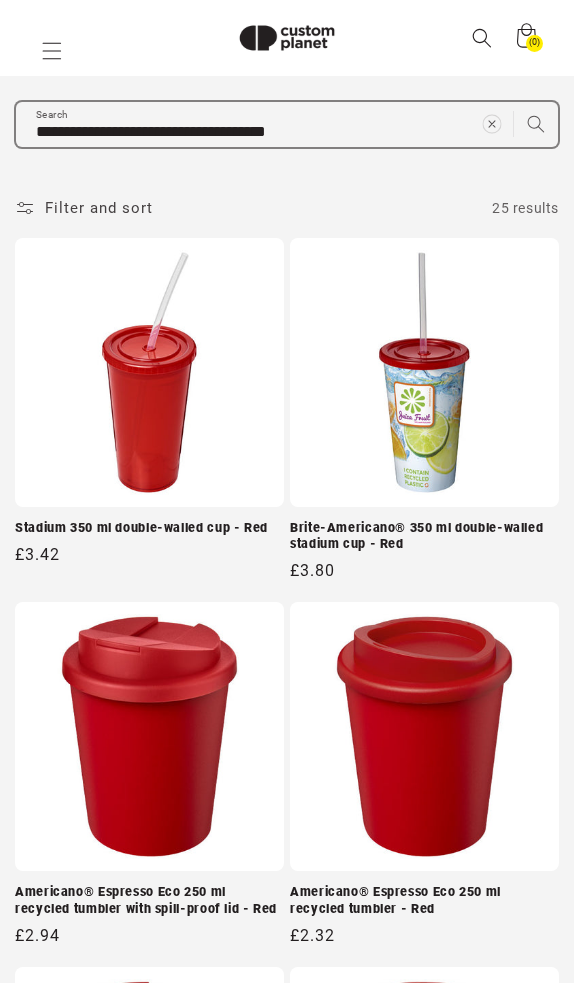 click at bounding box center [491, 123] 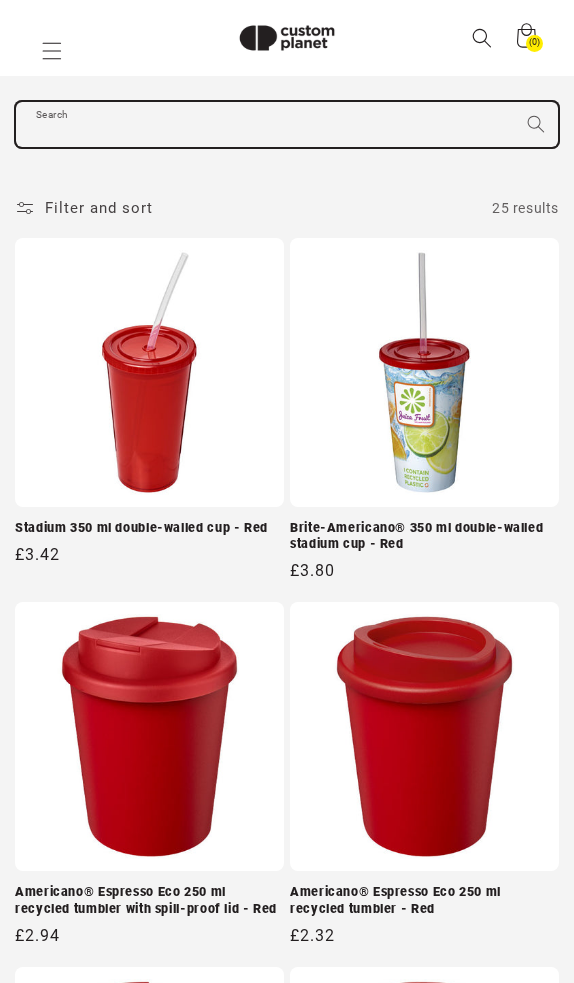 scroll, scrollTop: 215, scrollLeft: 0, axis: vertical 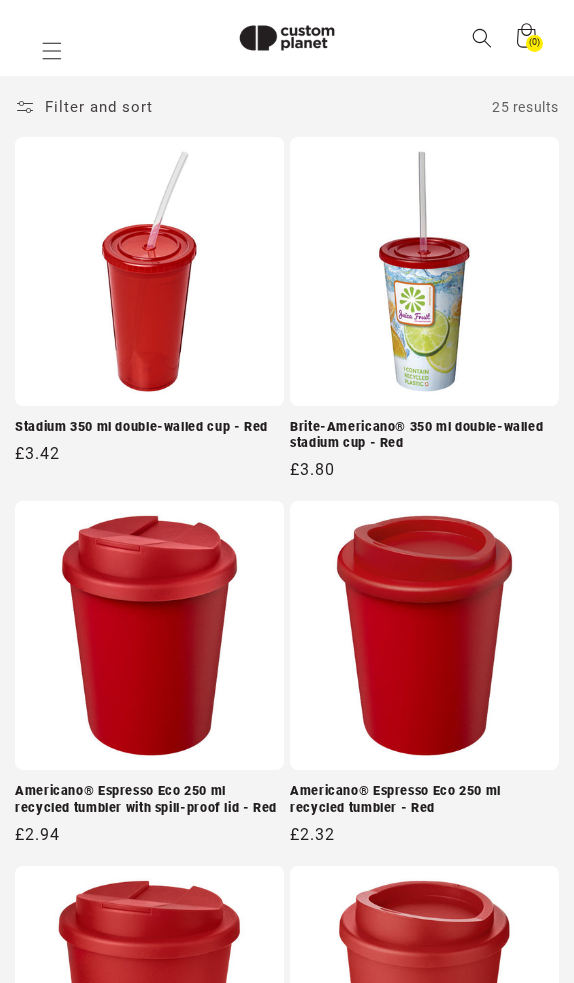 paste on "**********" 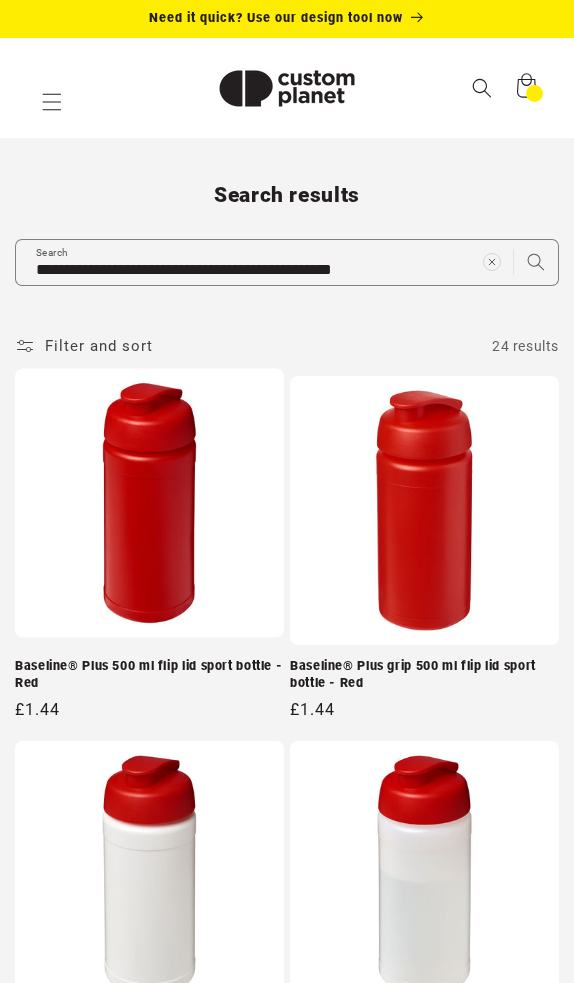 scroll, scrollTop: 0, scrollLeft: 0, axis: both 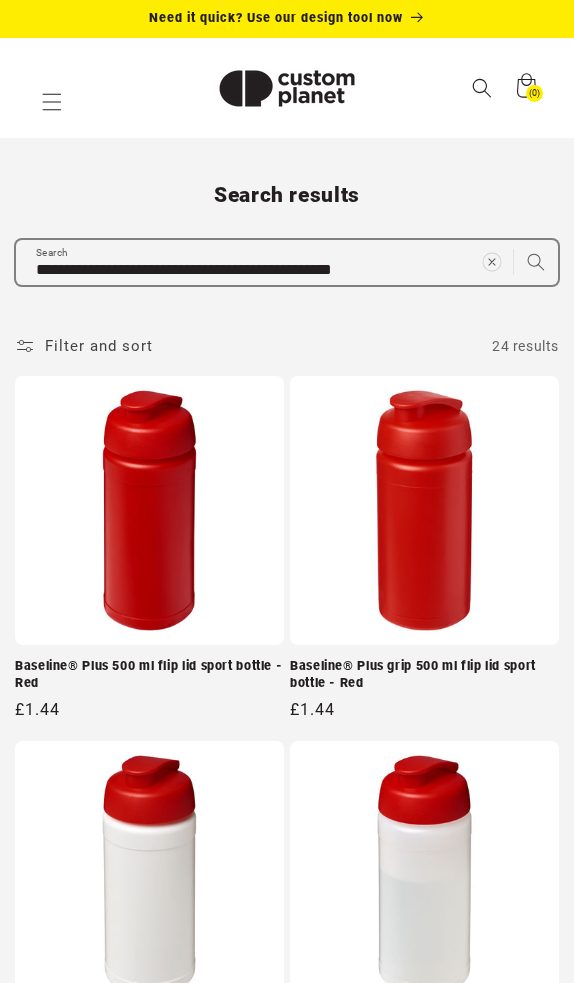 click at bounding box center [491, 262] 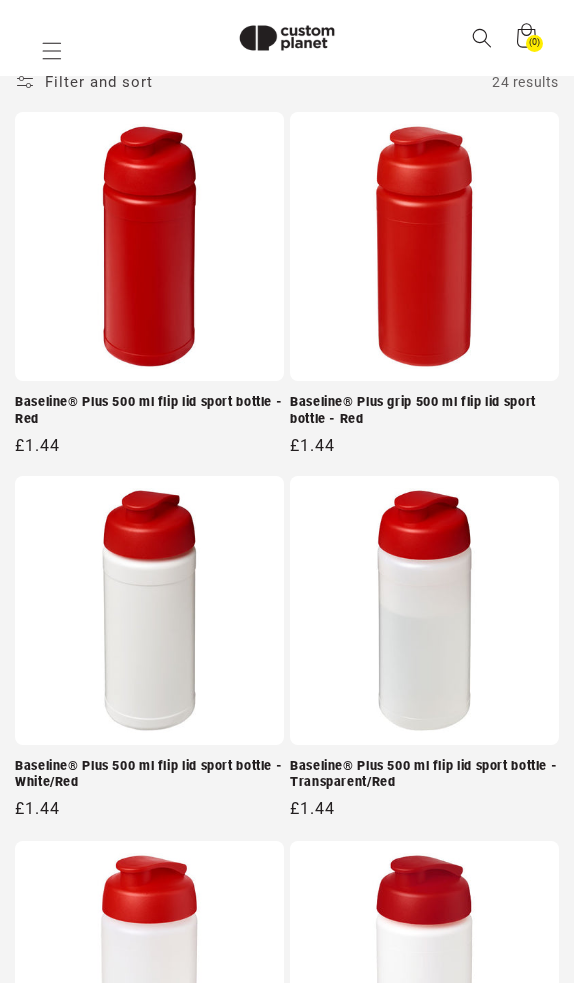 paste on "**********" 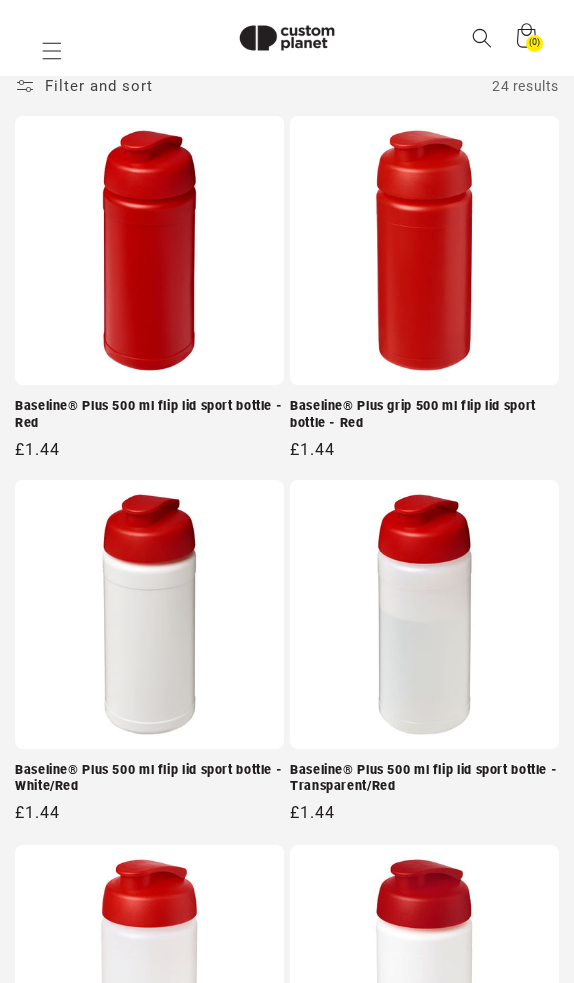 type on "**********" 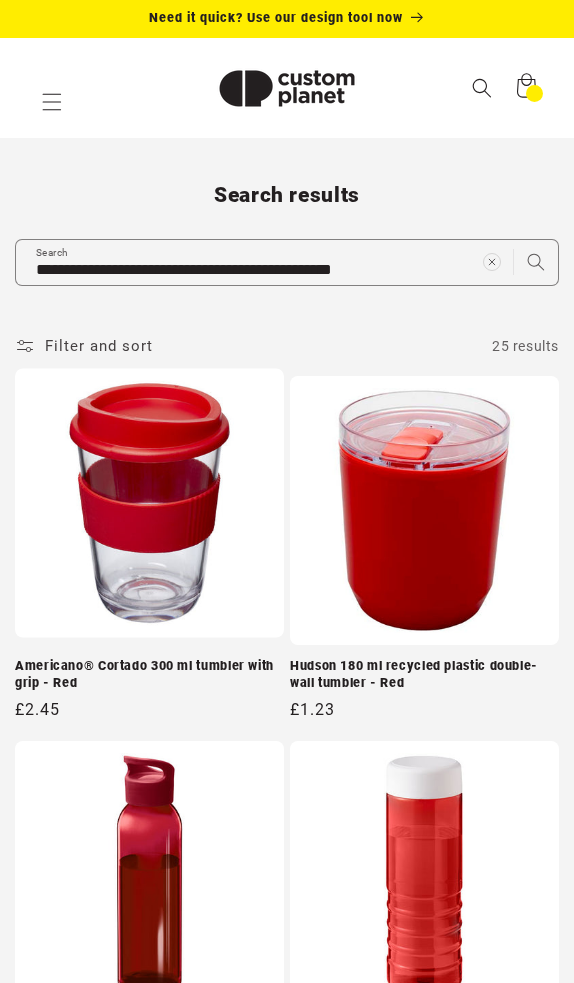 scroll, scrollTop: 0, scrollLeft: 0, axis: both 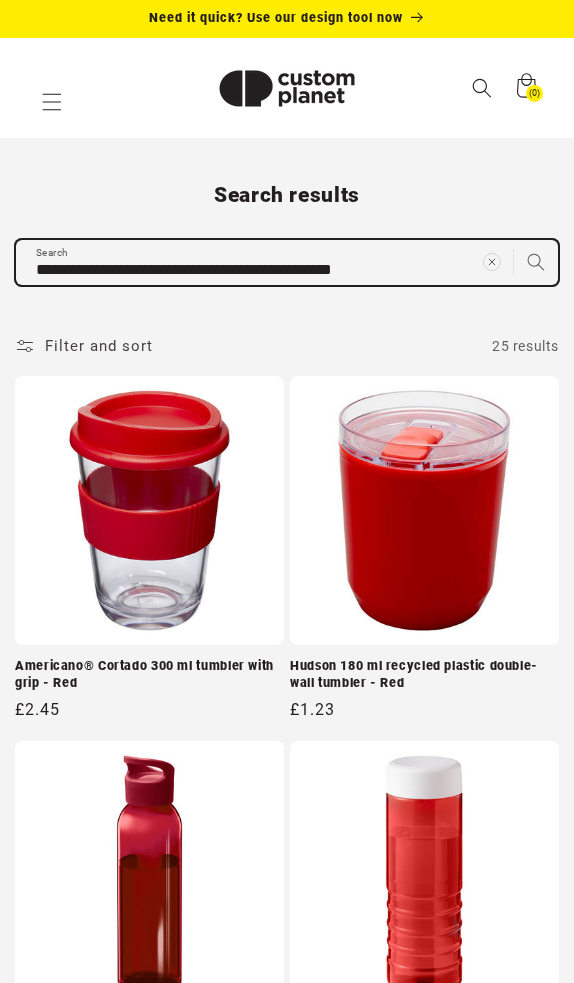 click on "**********" at bounding box center (287, 2488) 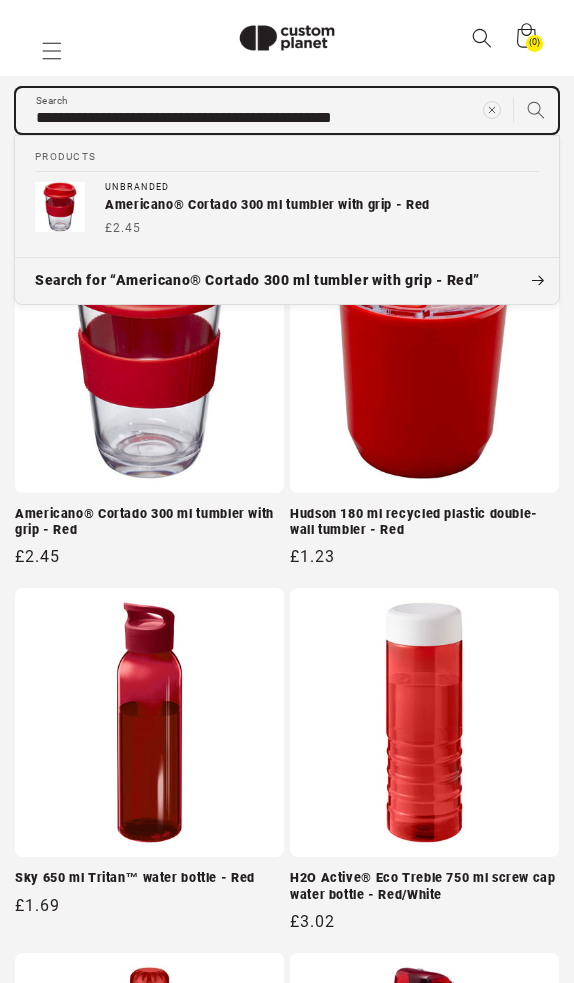 scroll, scrollTop: 124, scrollLeft: 0, axis: vertical 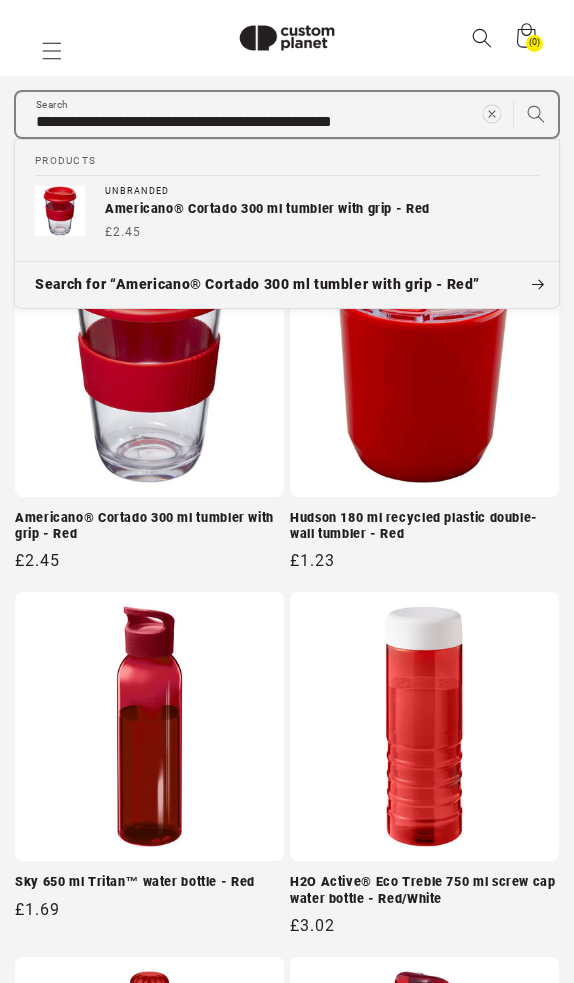 click at bounding box center [492, 114] 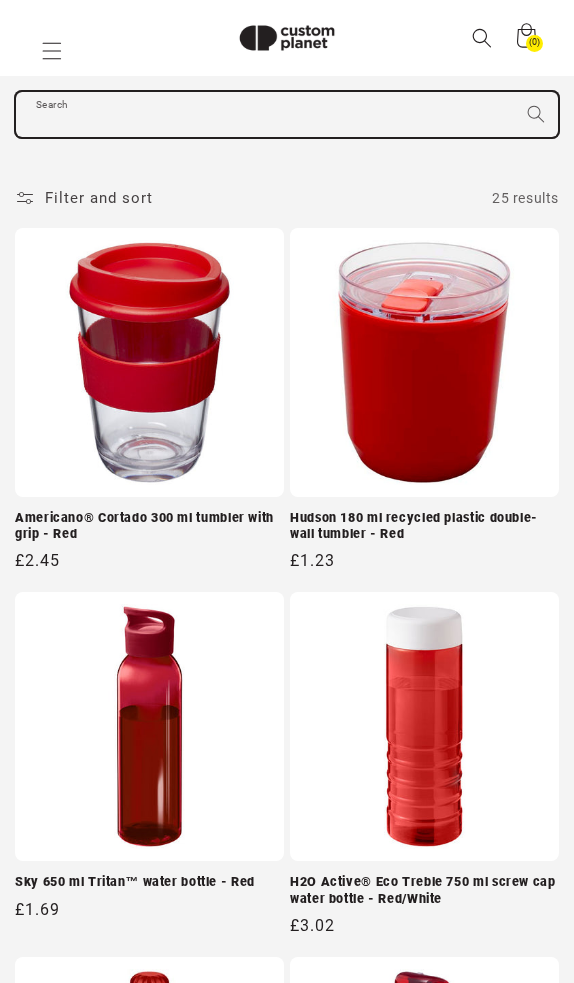 scroll, scrollTop: 215, scrollLeft: 0, axis: vertical 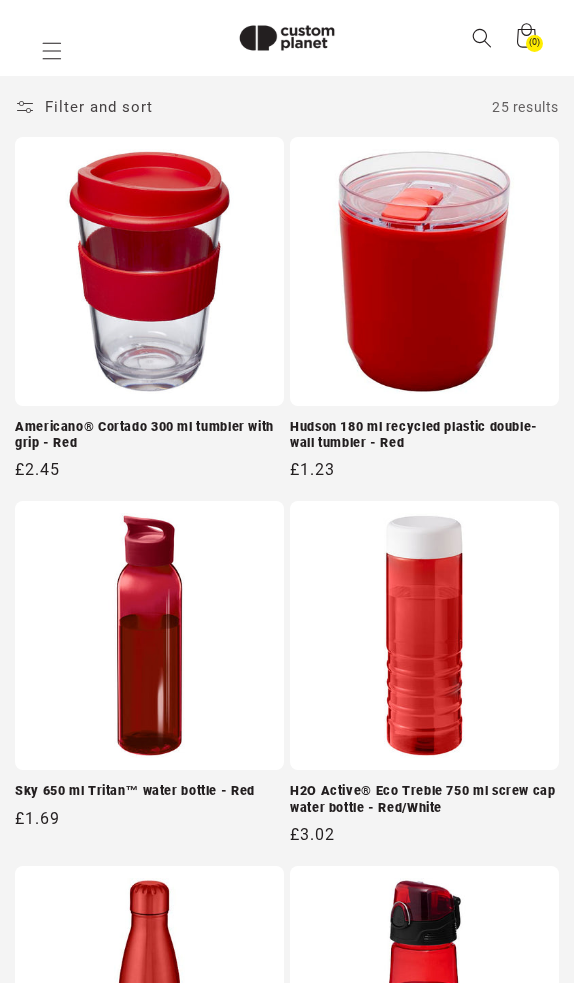 paste on "**********" 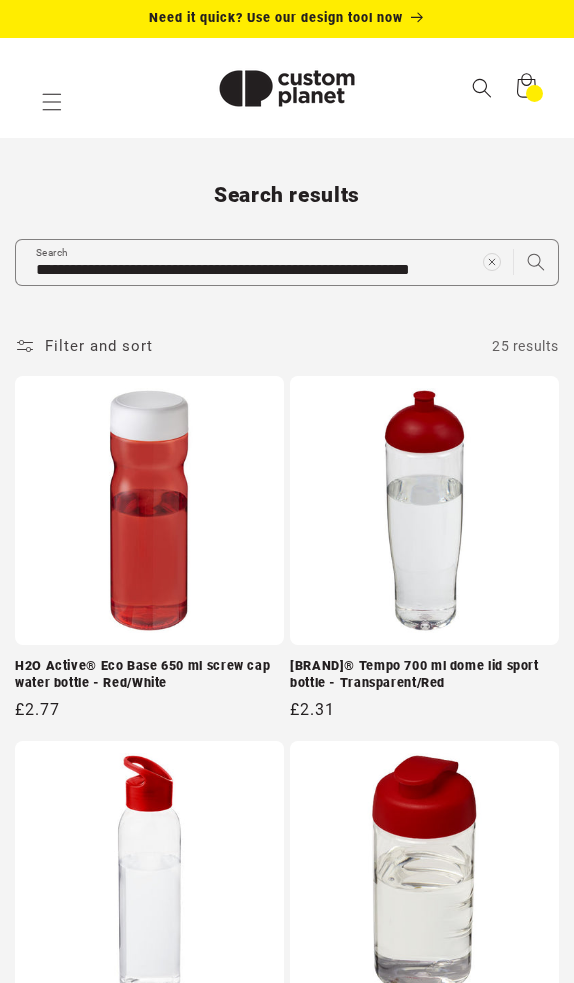 scroll, scrollTop: 0, scrollLeft: 0, axis: both 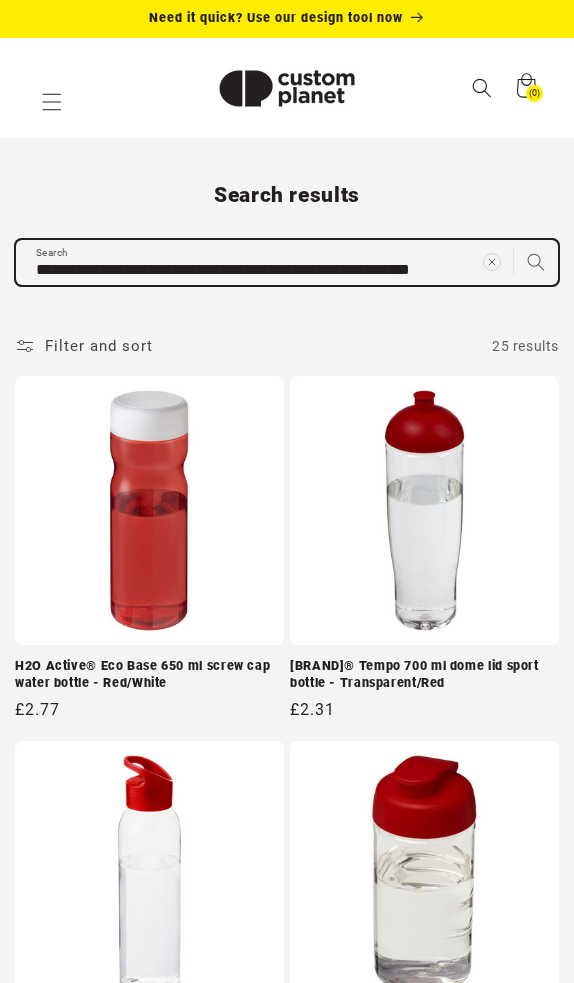 click on "**********" at bounding box center [287, 262] 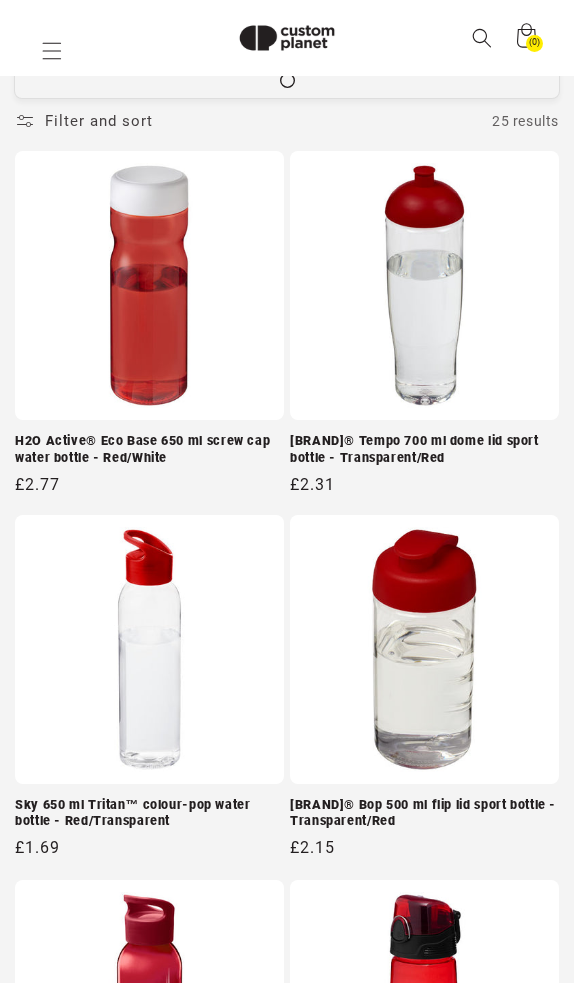 scroll, scrollTop: 240, scrollLeft: 0, axis: vertical 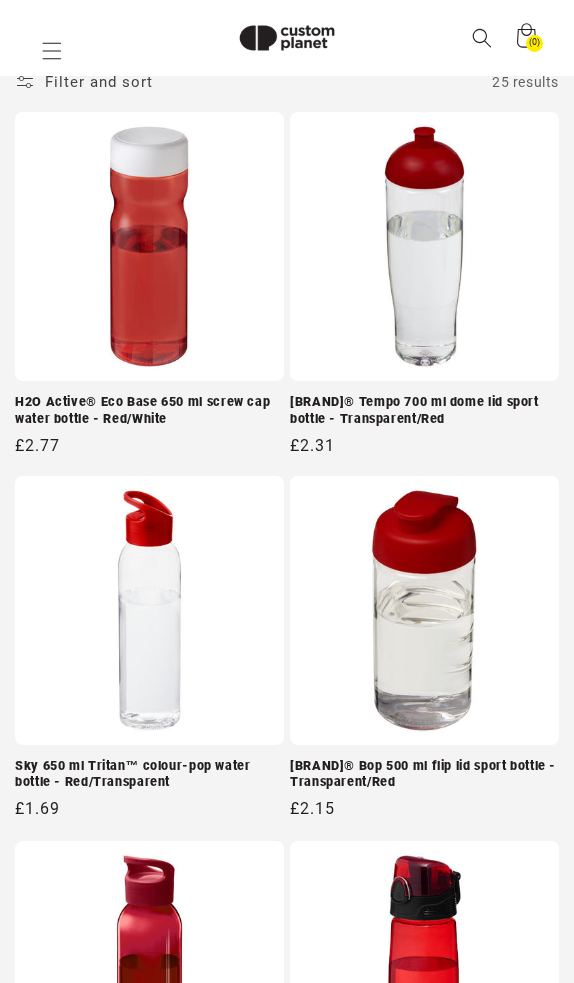 click on "H2O Active® Eco Base 650 ml screw cap water bottle - Red/White" at bounding box center [149, 410] 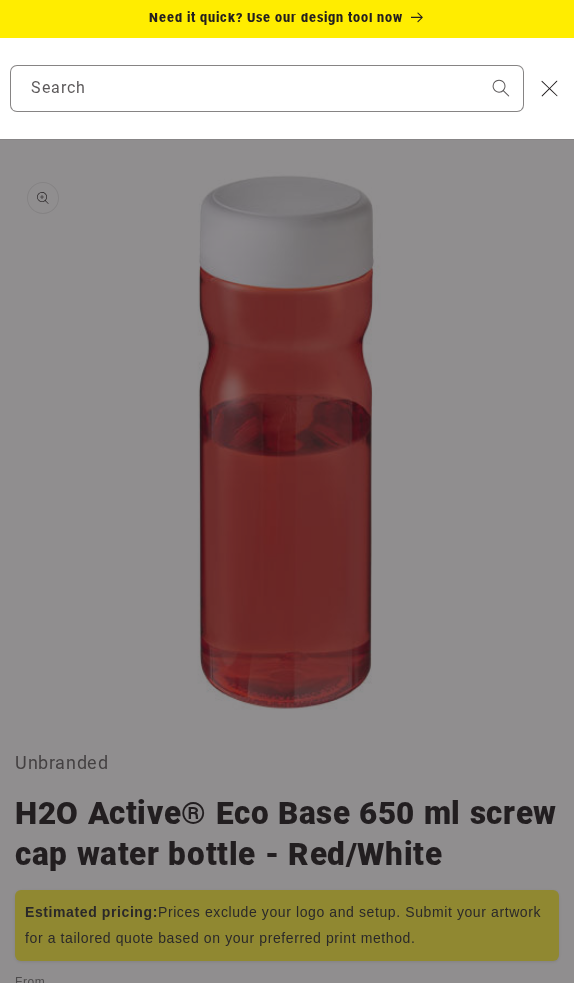 scroll, scrollTop: 0, scrollLeft: 0, axis: both 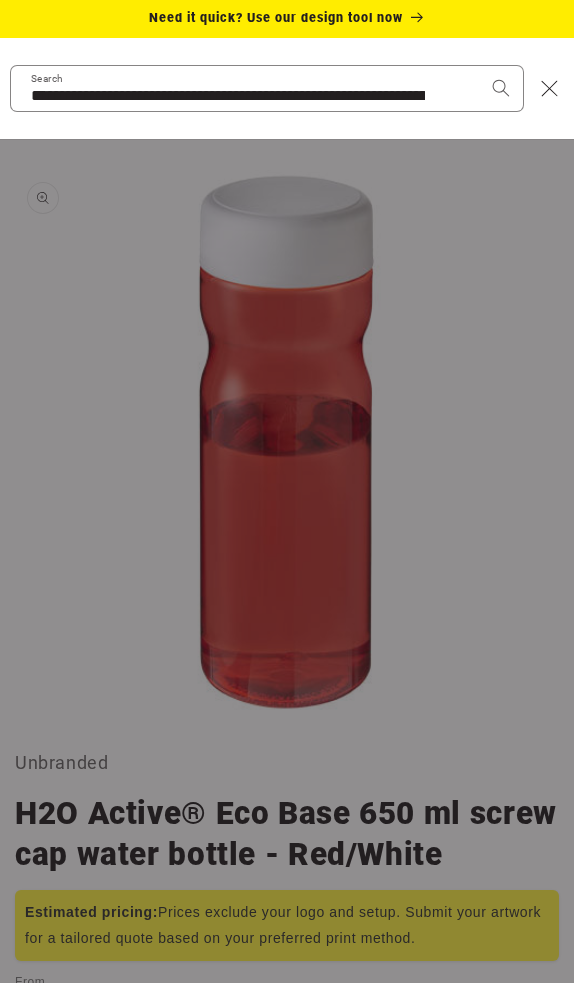 type on "**********" 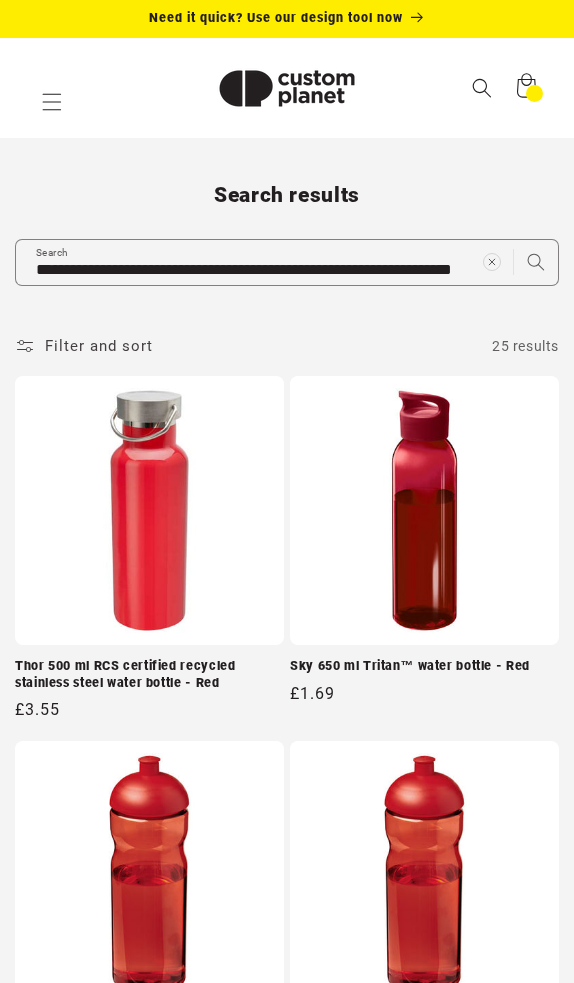 scroll, scrollTop: 0, scrollLeft: 0, axis: both 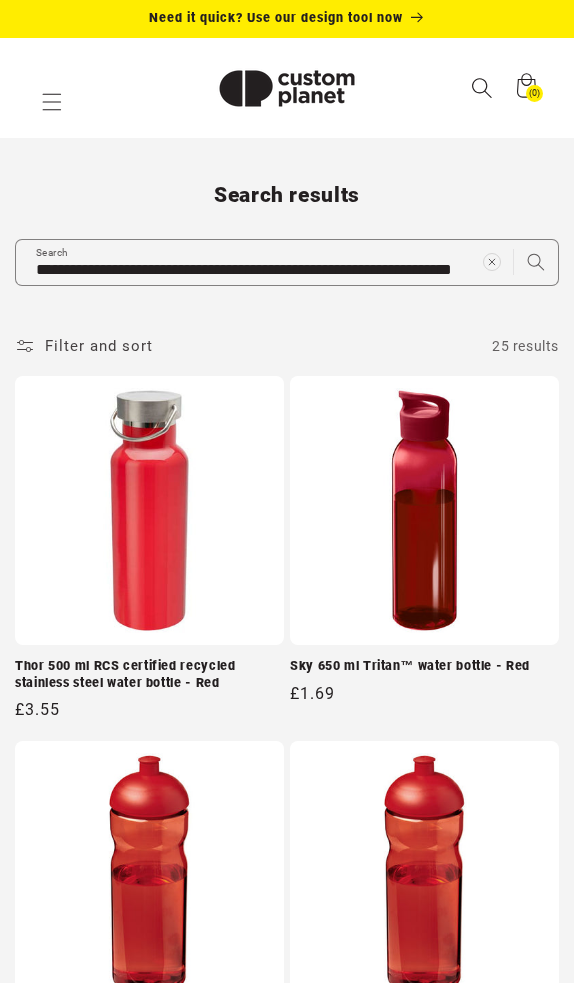 click at bounding box center [481, 87] 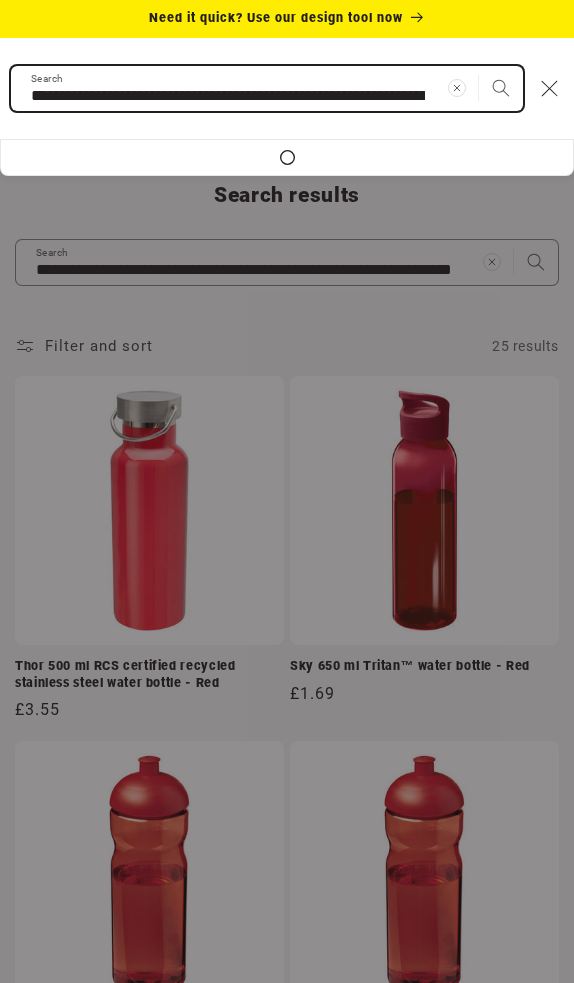 paste 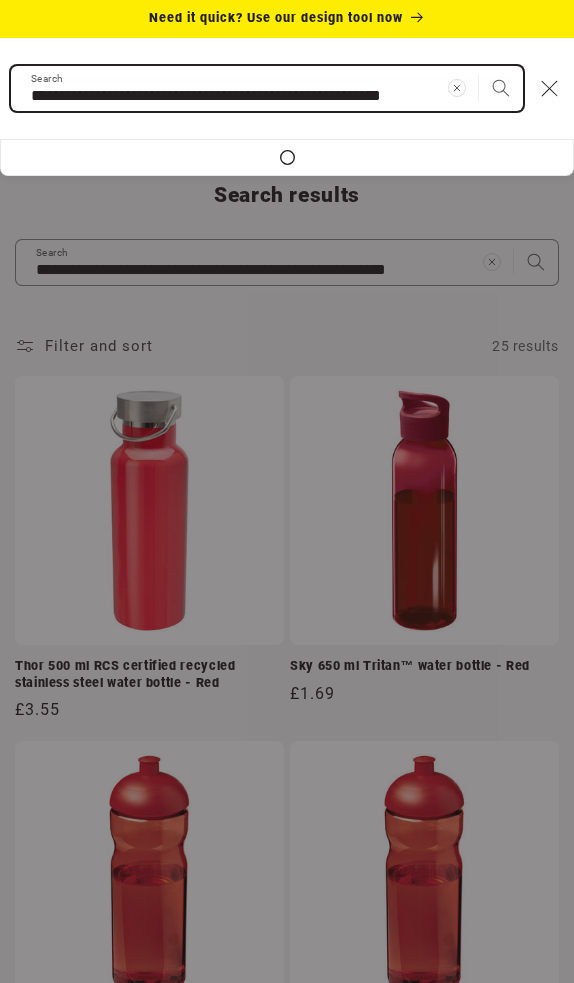type on "**********" 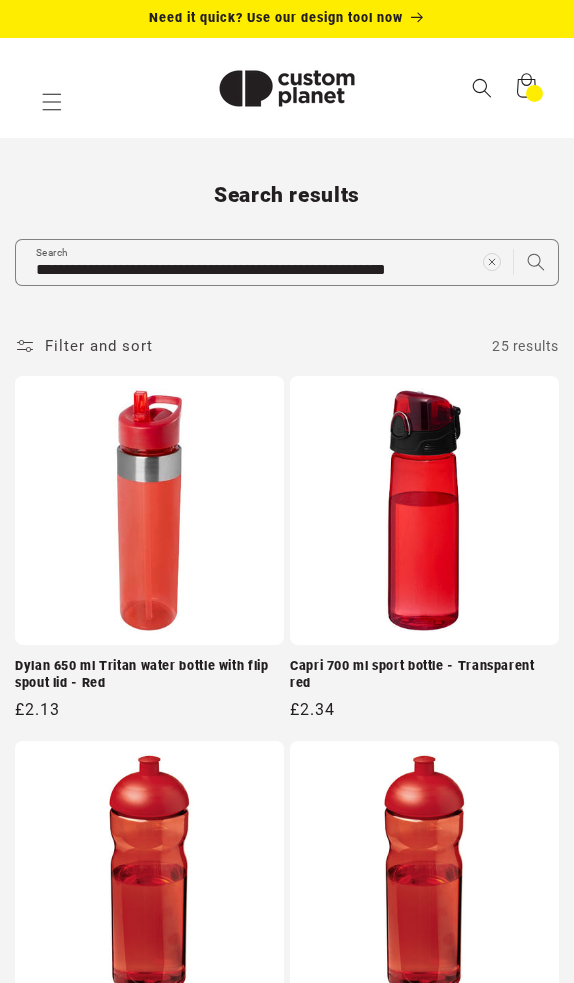 scroll, scrollTop: 0, scrollLeft: 0, axis: both 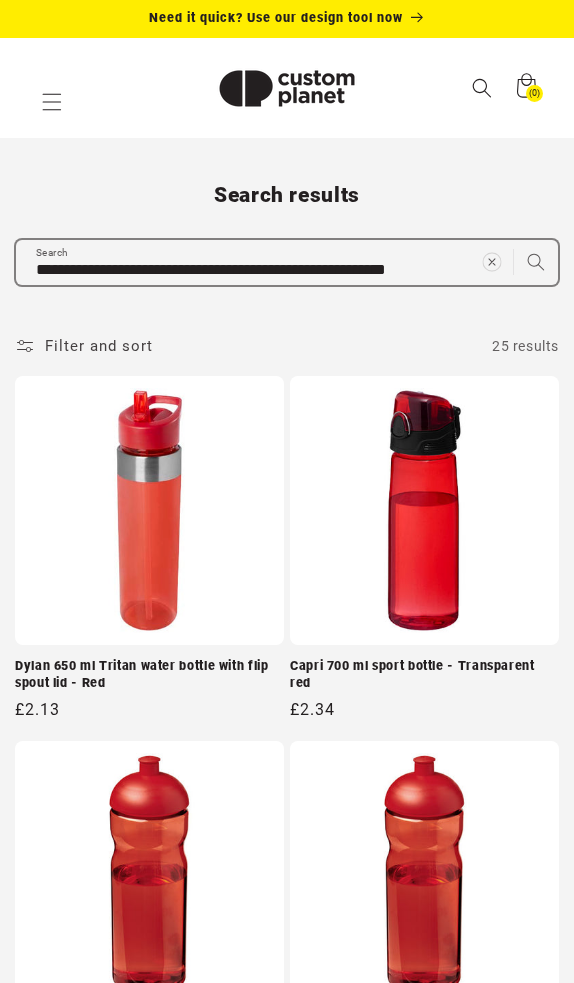 click at bounding box center [491, 262] 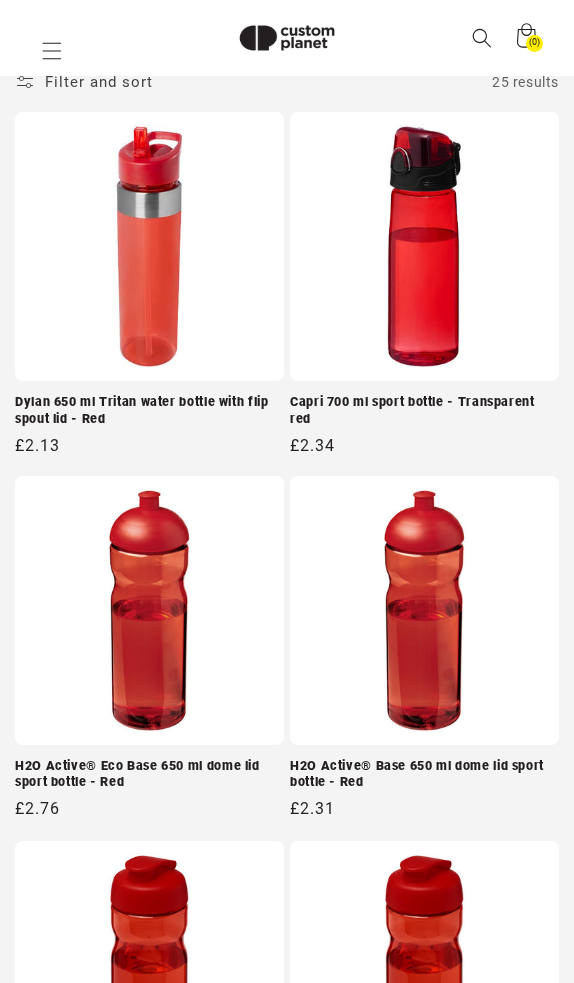 paste on "**********" 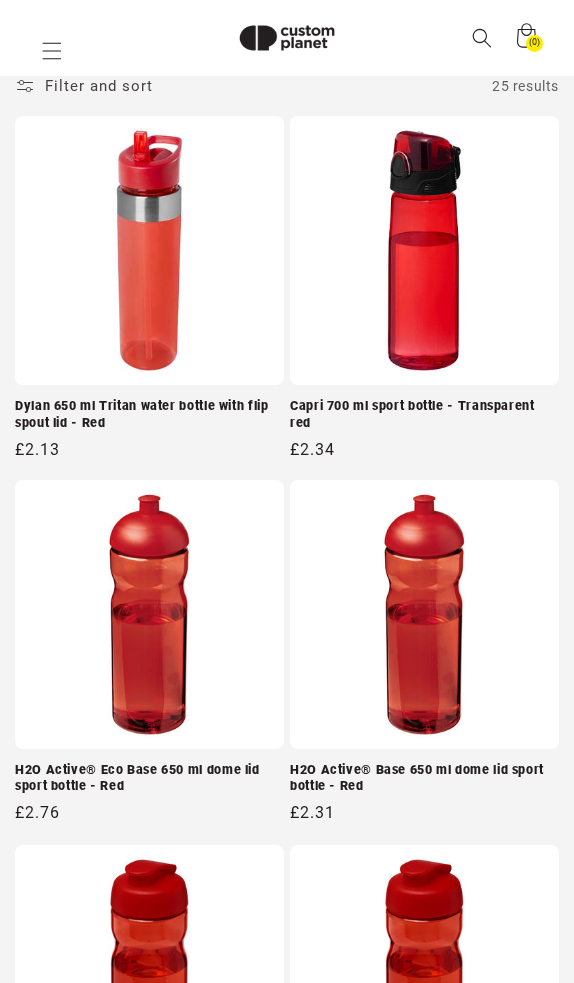 type on "**********" 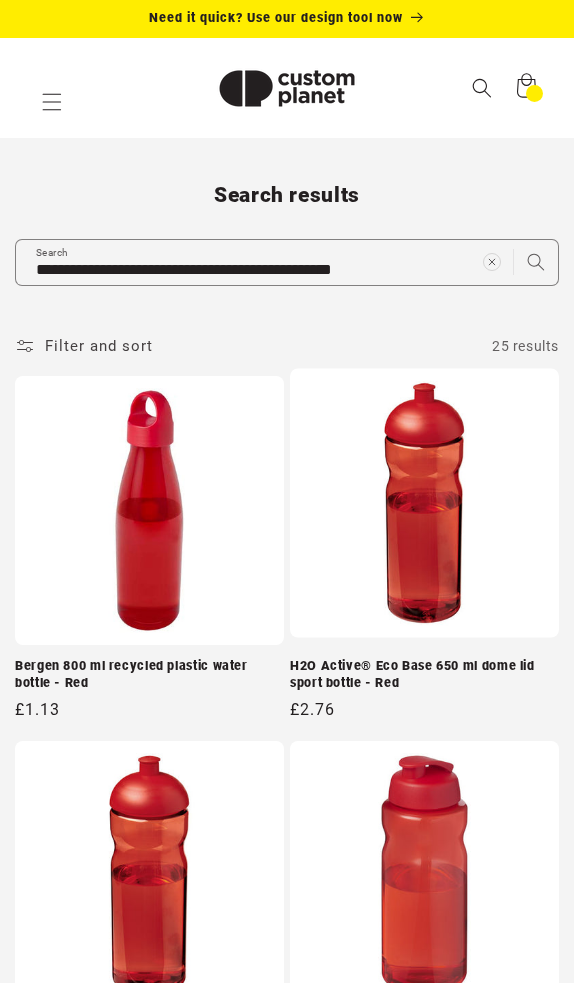 scroll, scrollTop: 0, scrollLeft: 0, axis: both 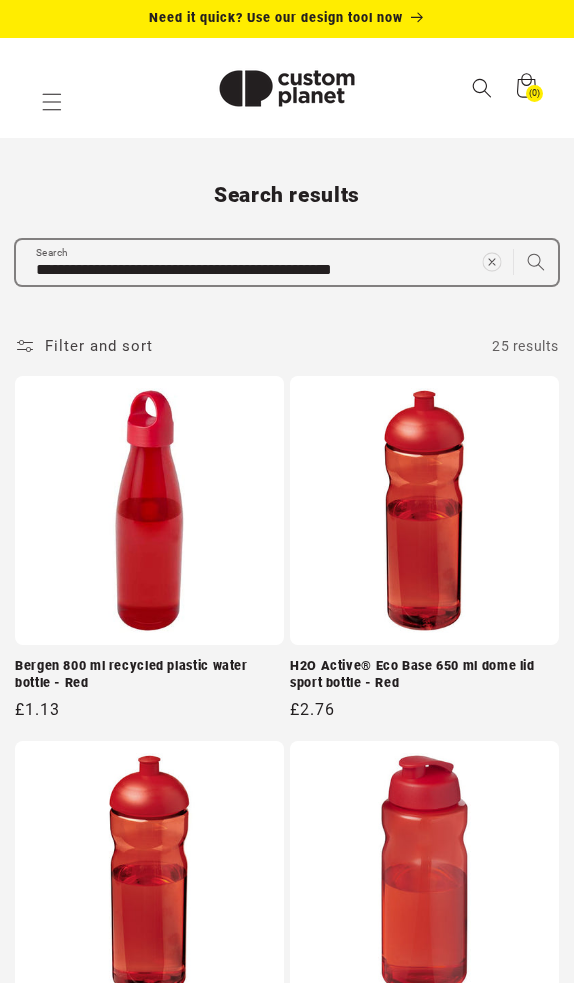 click at bounding box center [491, 262] 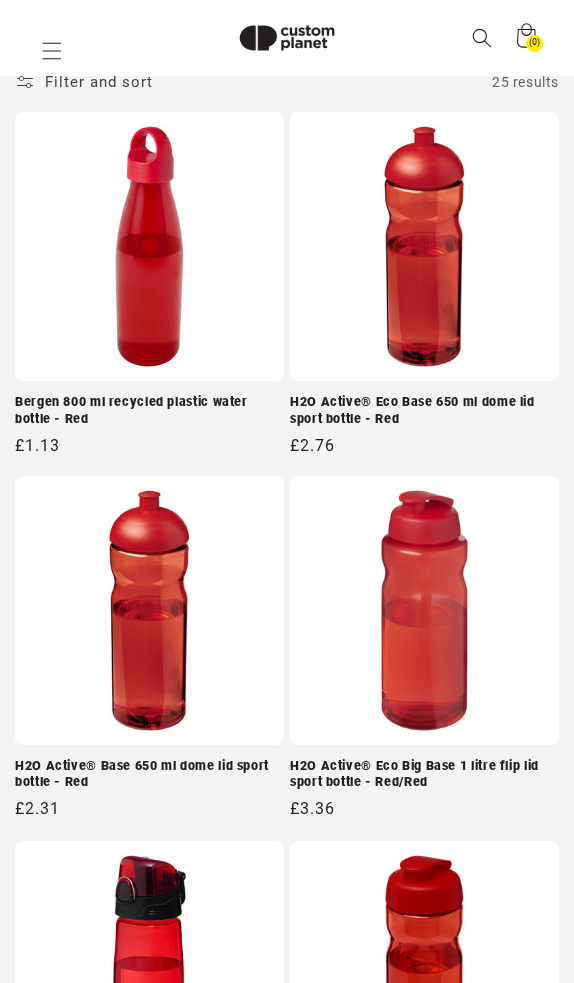 paste on "**********" 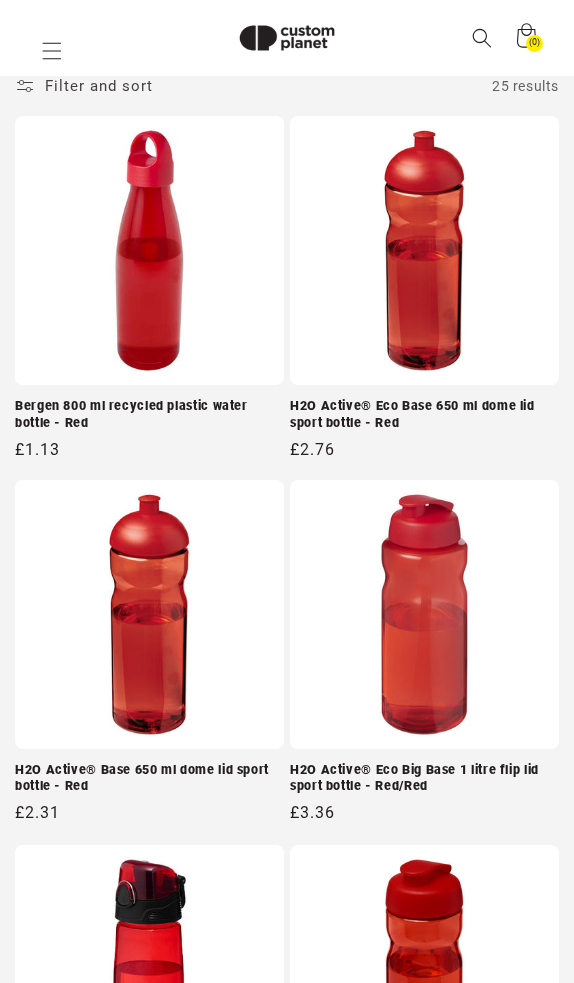 type on "**********" 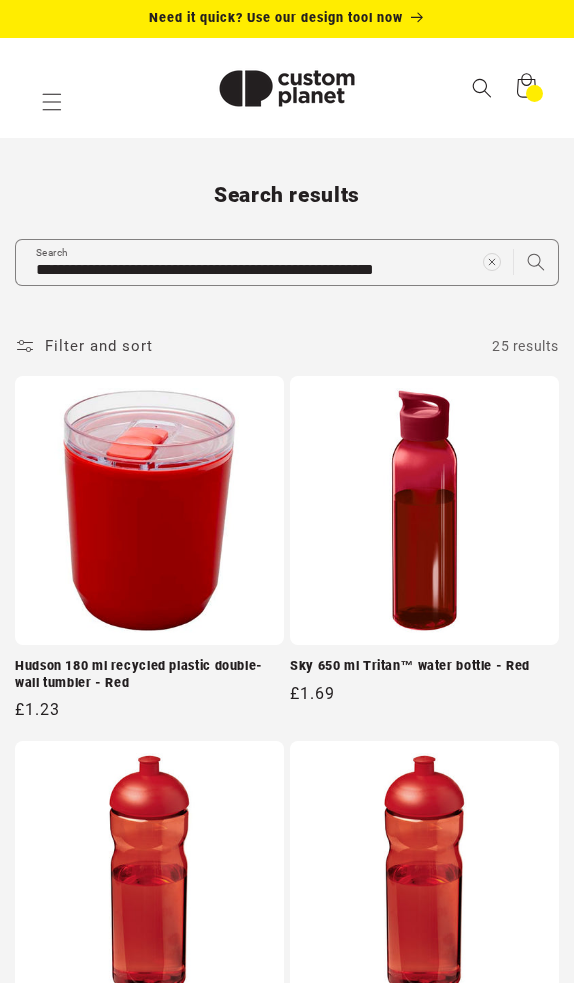 scroll, scrollTop: 0, scrollLeft: 0, axis: both 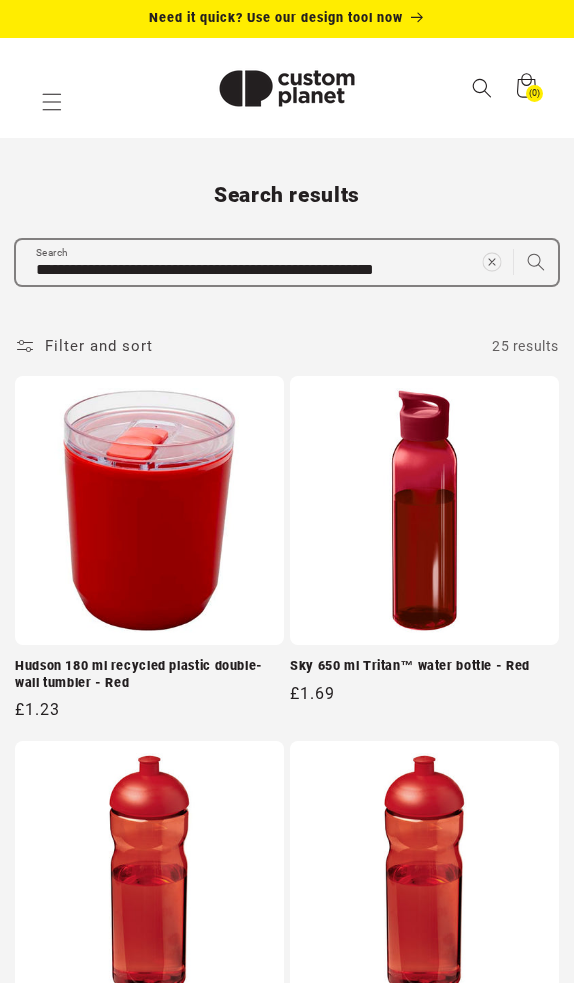 click at bounding box center (491, 262) 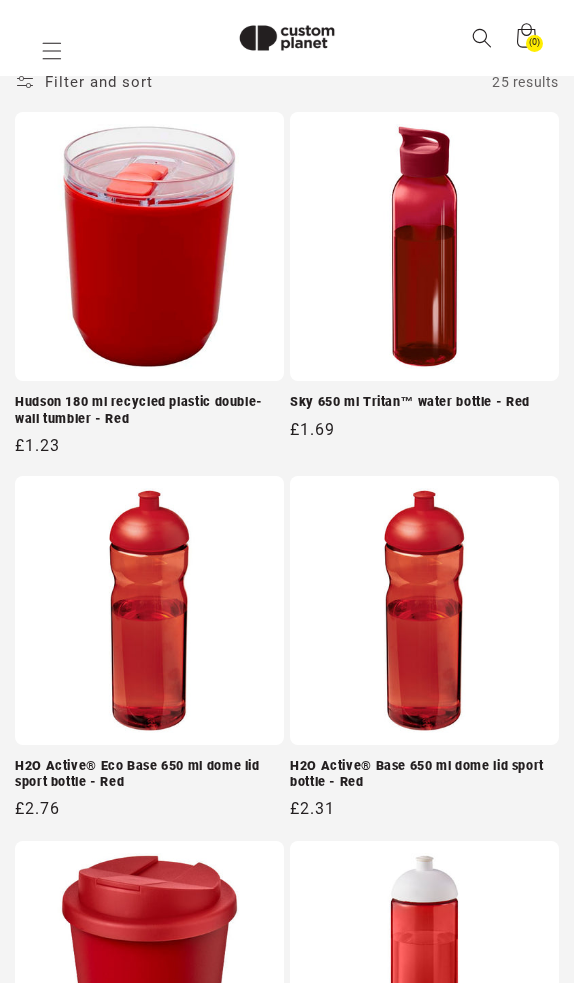 paste on "**********" 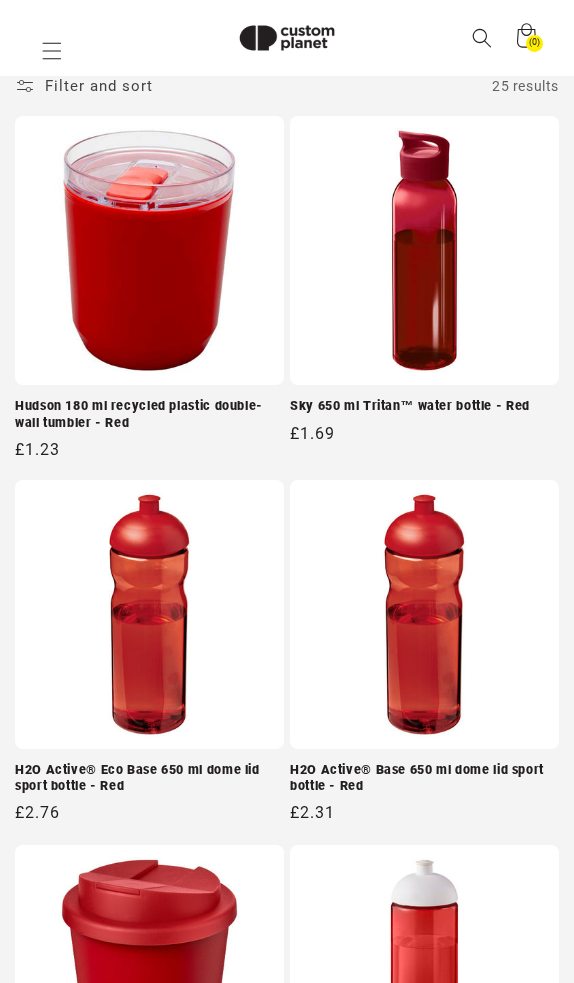 type on "**********" 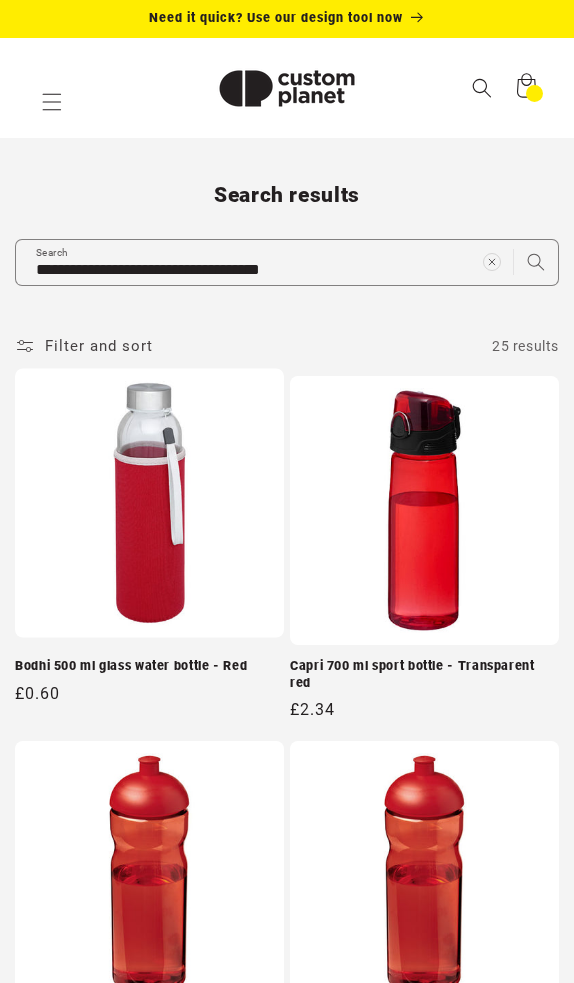 scroll, scrollTop: 0, scrollLeft: 0, axis: both 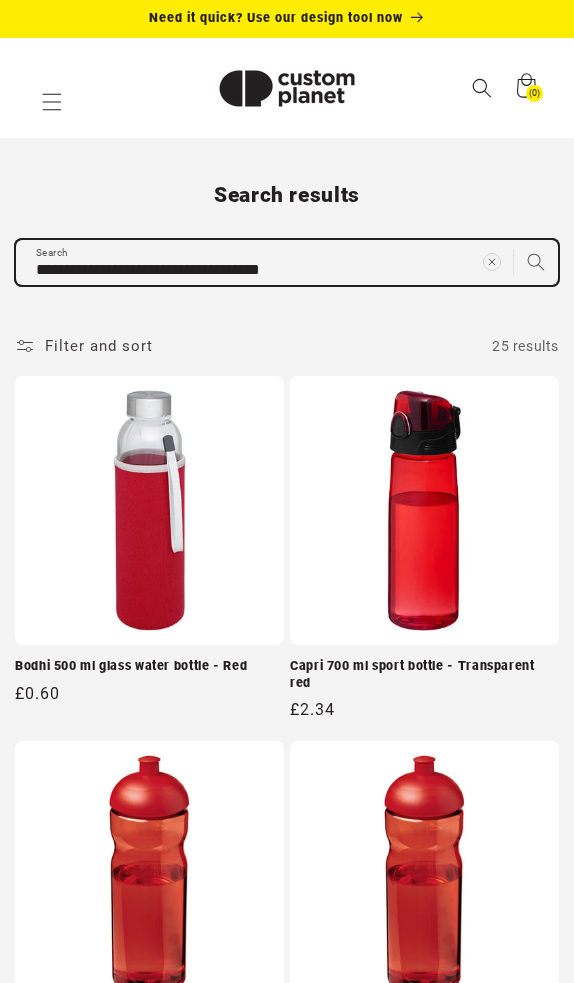 click on "**********" at bounding box center (287, 2496) 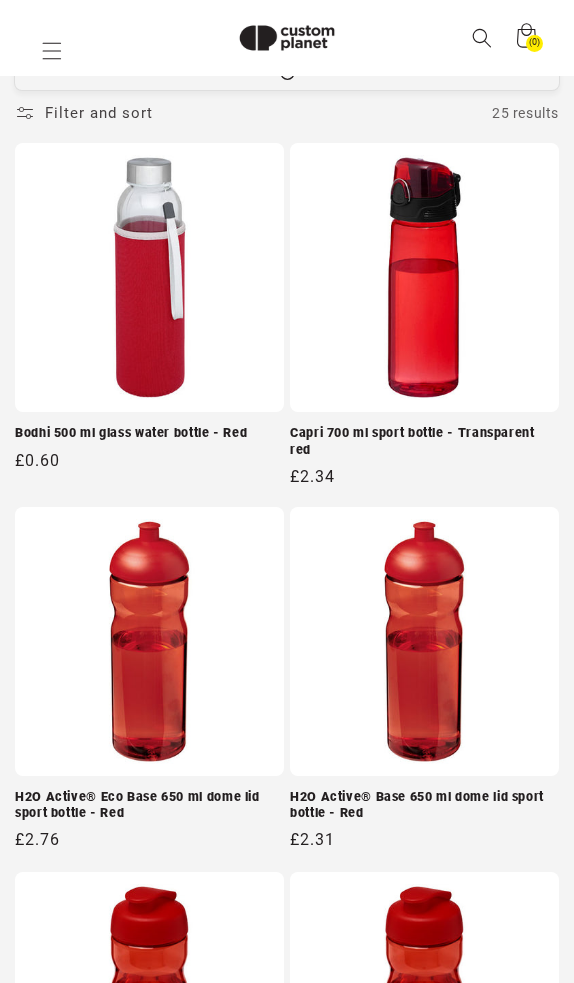 scroll, scrollTop: 240, scrollLeft: 0, axis: vertical 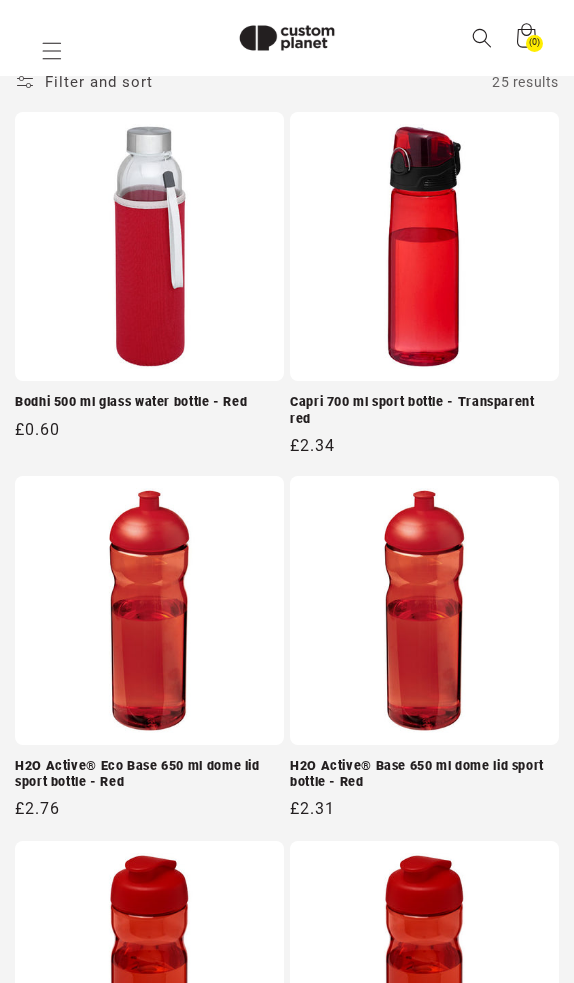 click on "Capri 700 ml sport bottle - Transparent red" at bounding box center [424, 410] 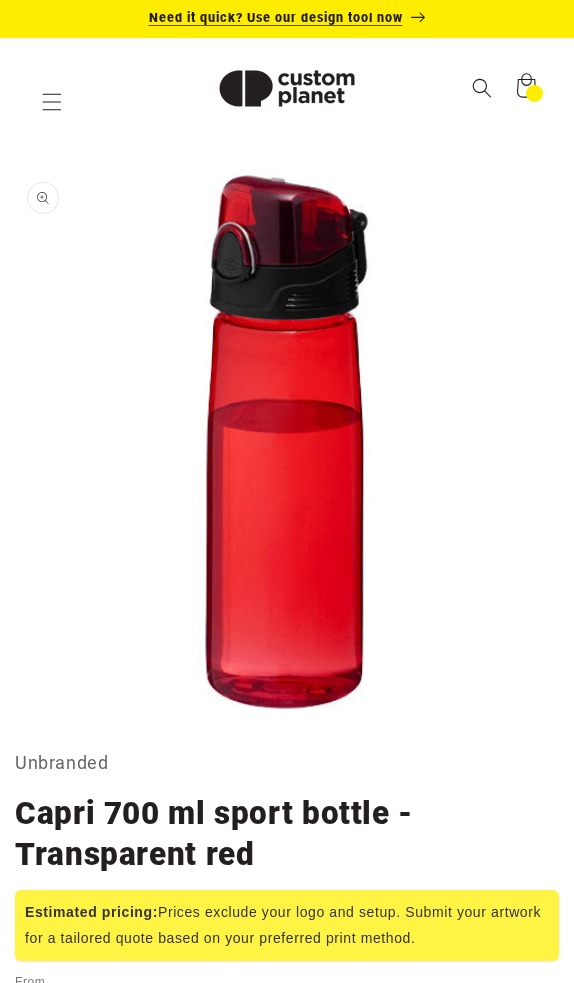 scroll, scrollTop: 0, scrollLeft: 0, axis: both 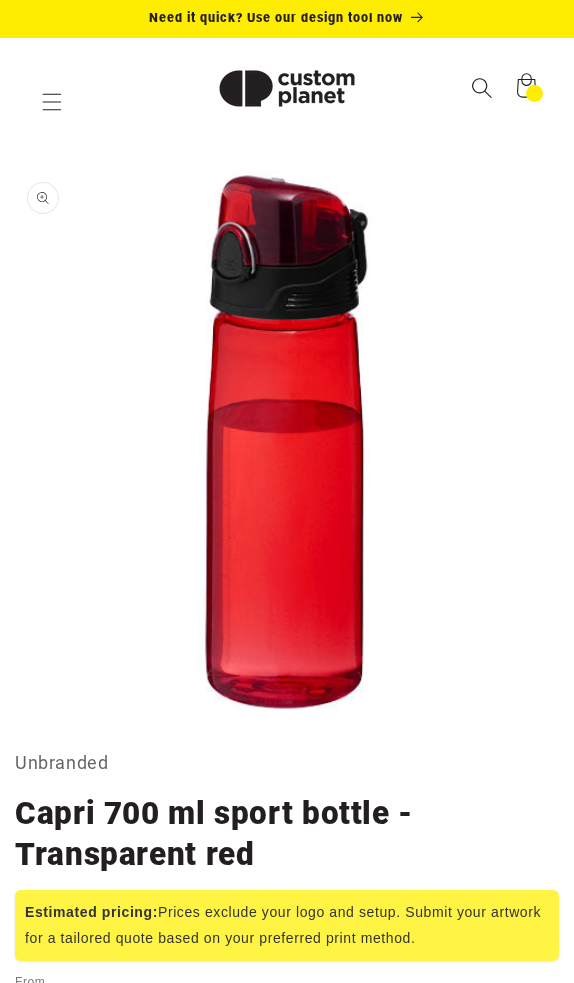 click at bounding box center [482, 88] 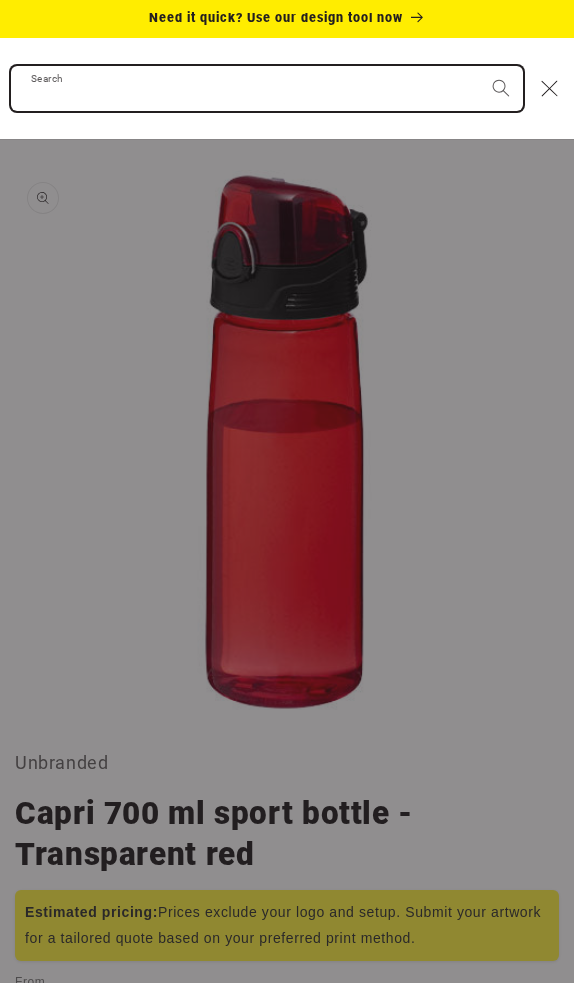 paste on "**********" 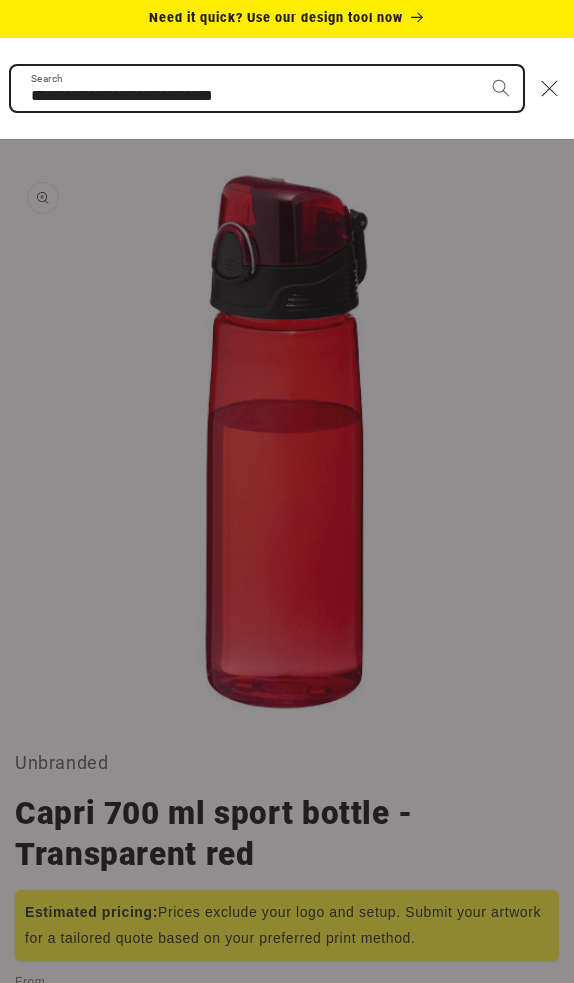 type on "**********" 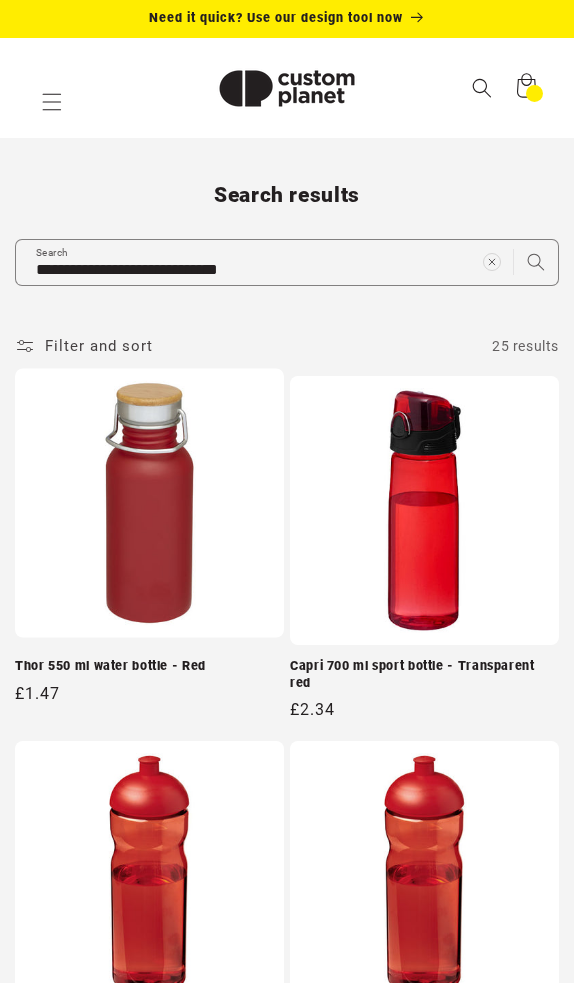 scroll, scrollTop: 0, scrollLeft: 0, axis: both 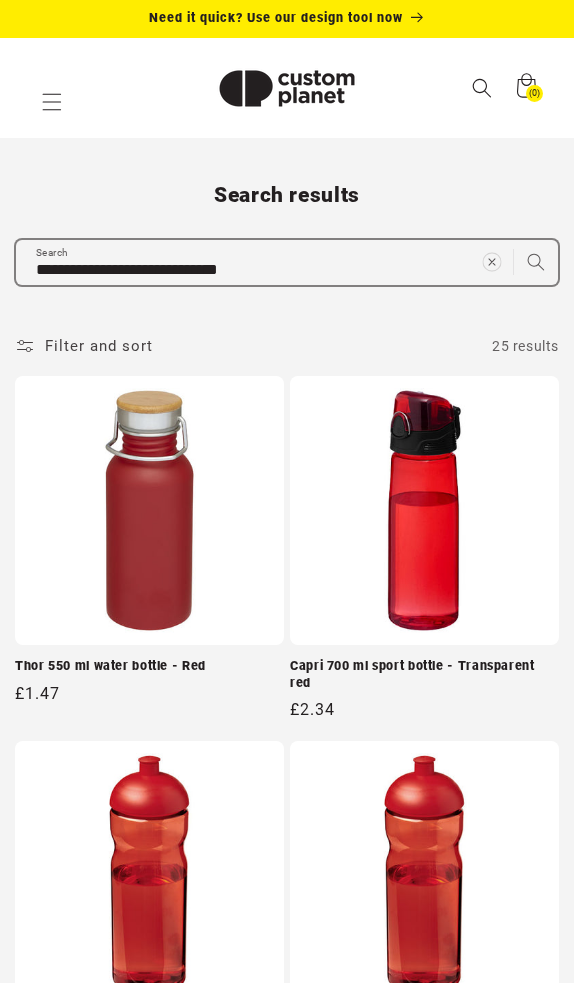 click at bounding box center (492, 262) 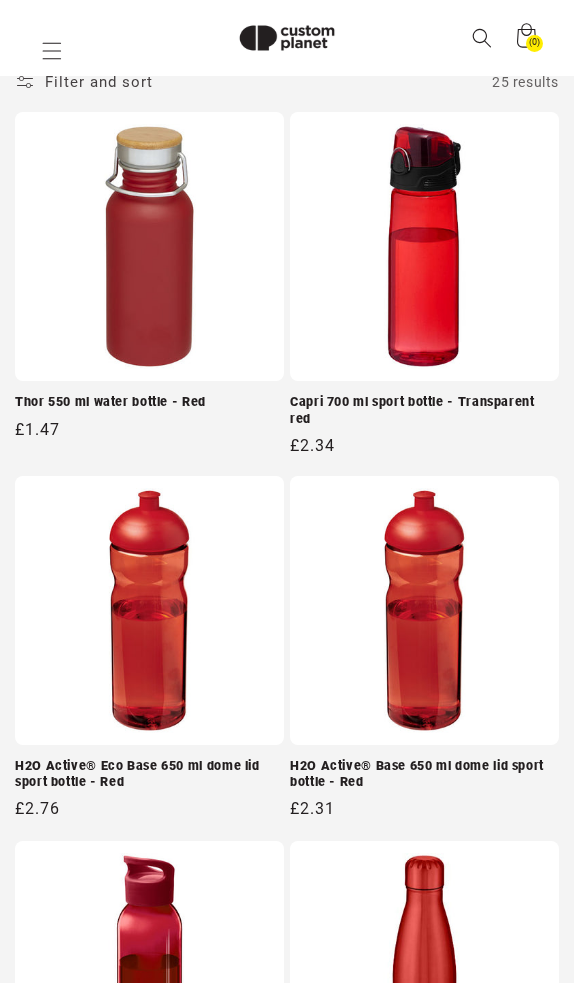 paste on "**********" 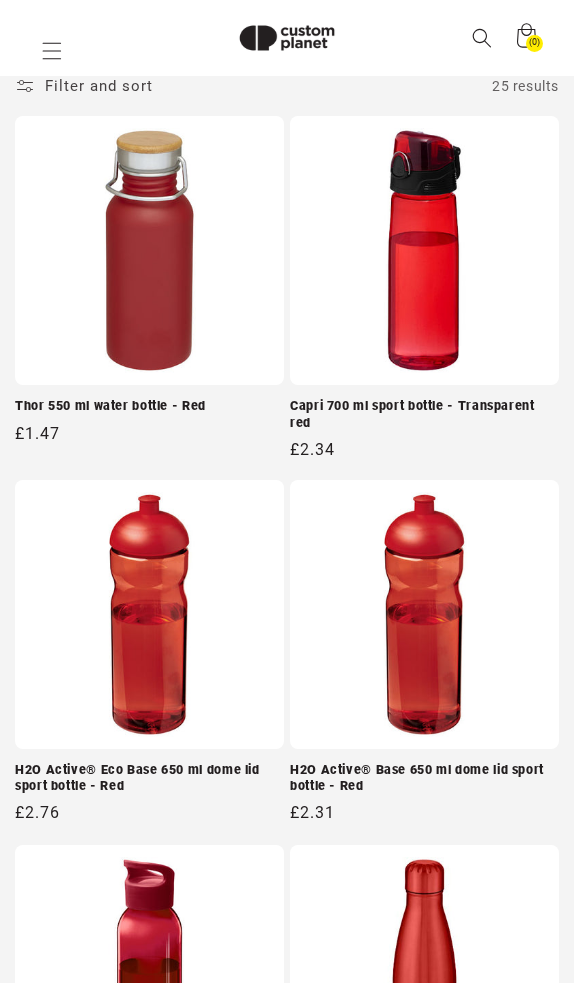 type on "**********" 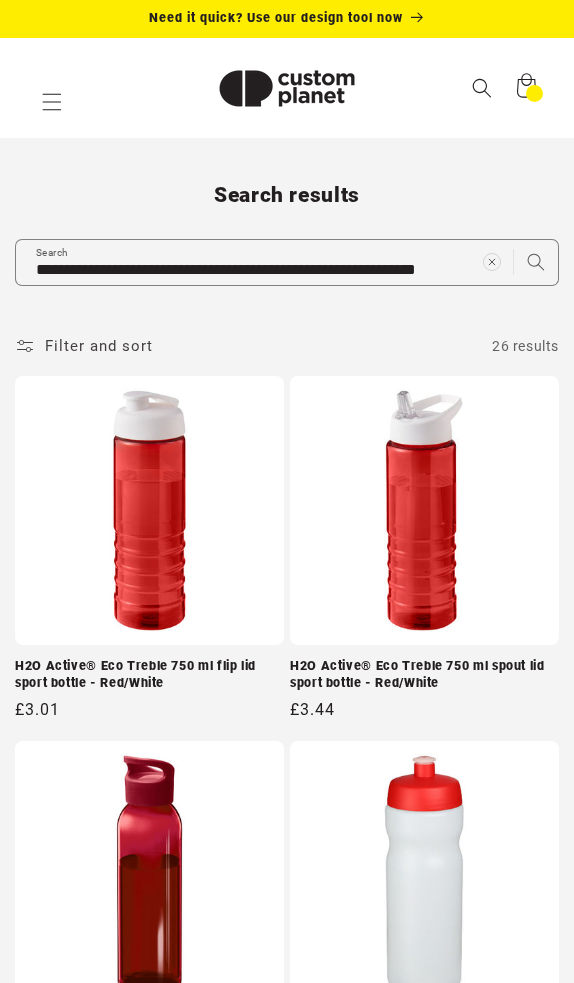 scroll, scrollTop: 0, scrollLeft: 0, axis: both 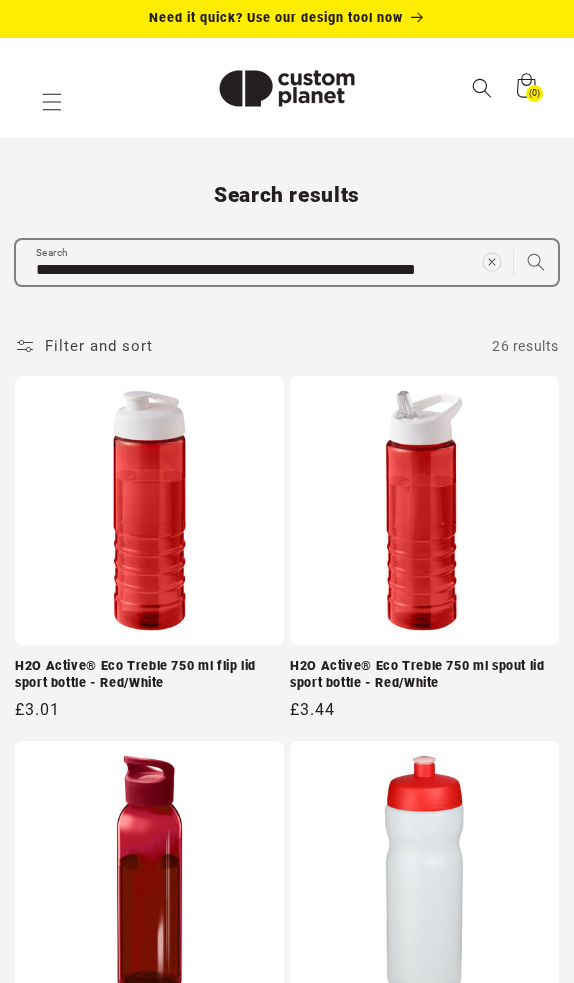 click at bounding box center (492, 262) 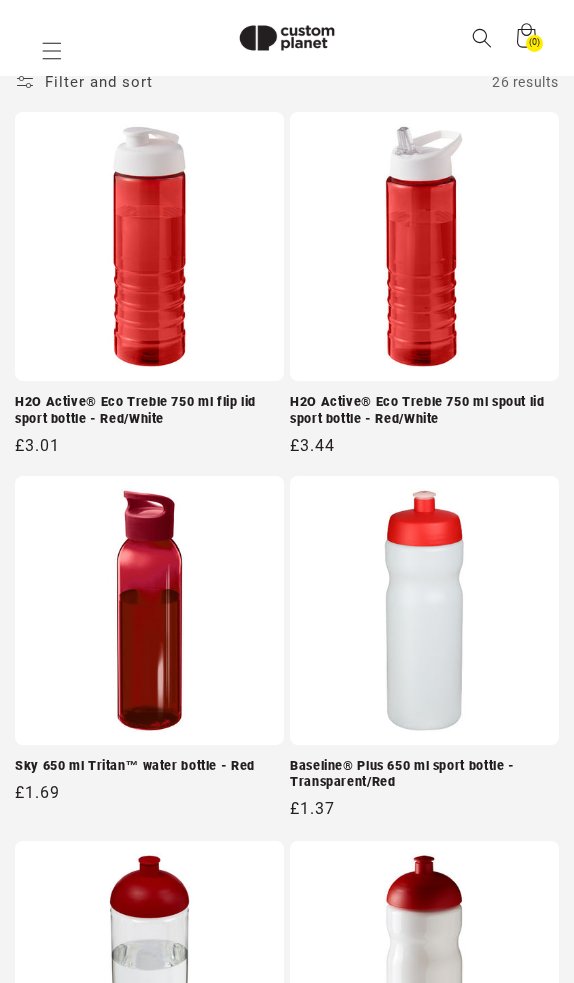 paste on "**********" 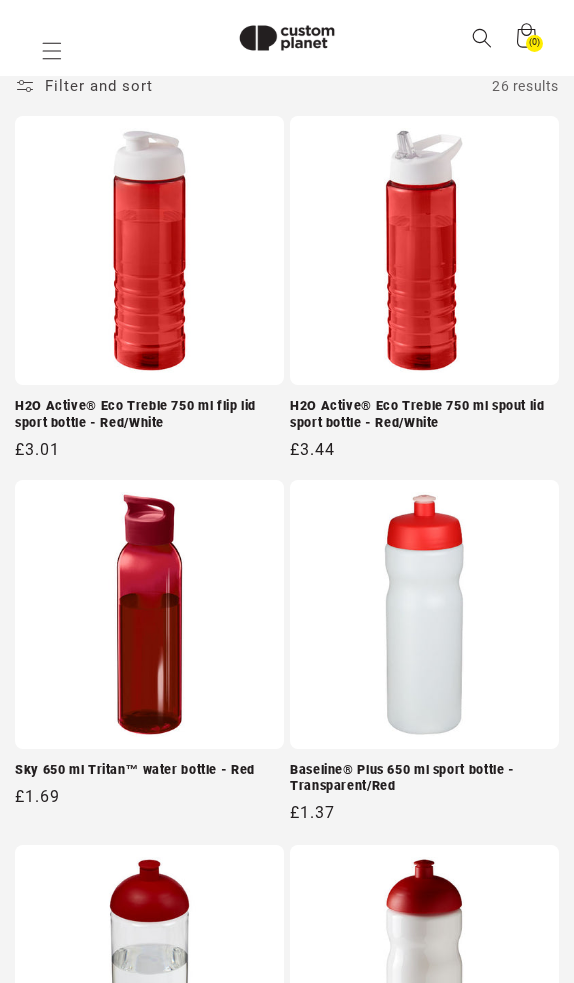 type on "**********" 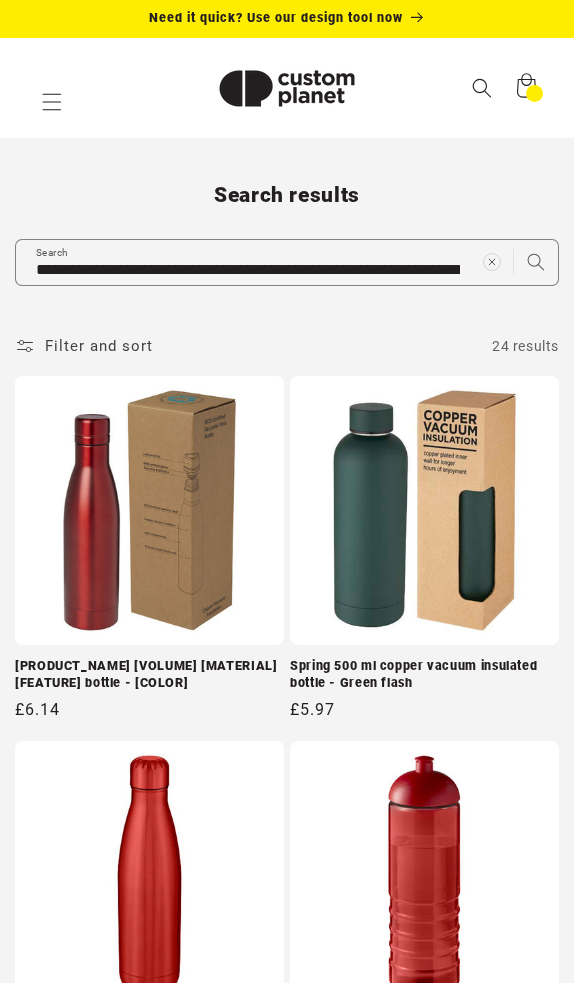 scroll, scrollTop: 0, scrollLeft: 0, axis: both 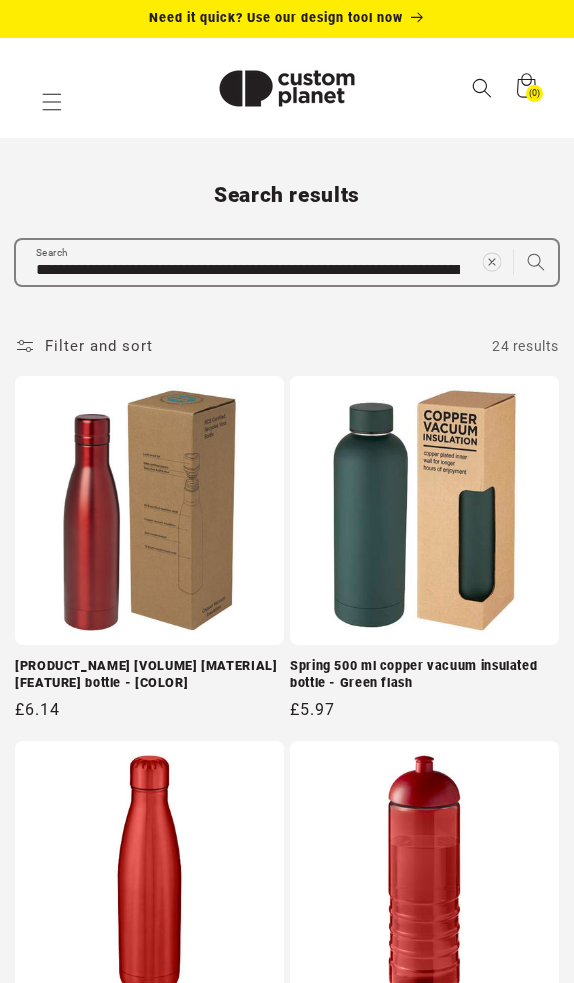 click at bounding box center (491, 262) 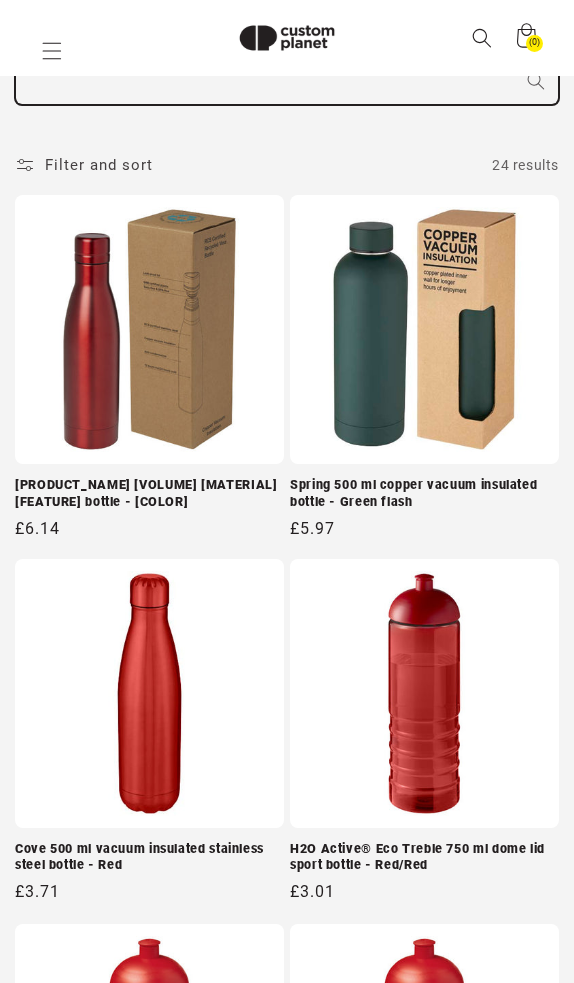 scroll, scrollTop: 150, scrollLeft: 0, axis: vertical 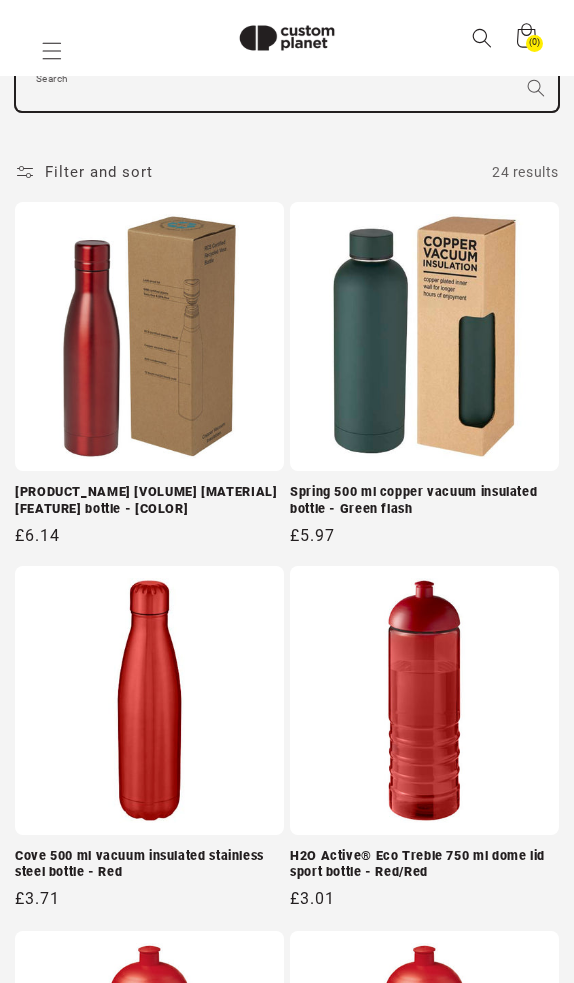 paste on "**********" 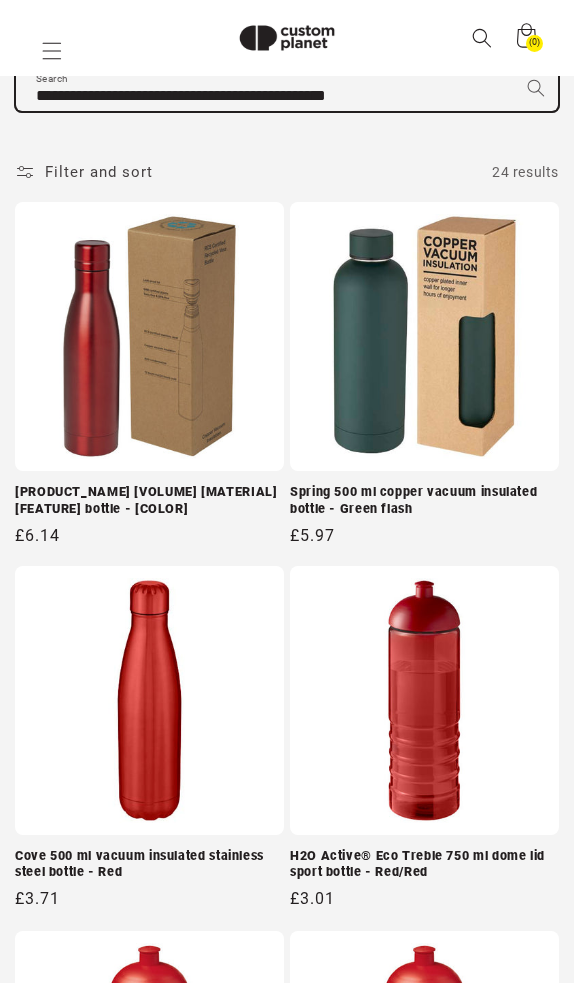 type on "**********" 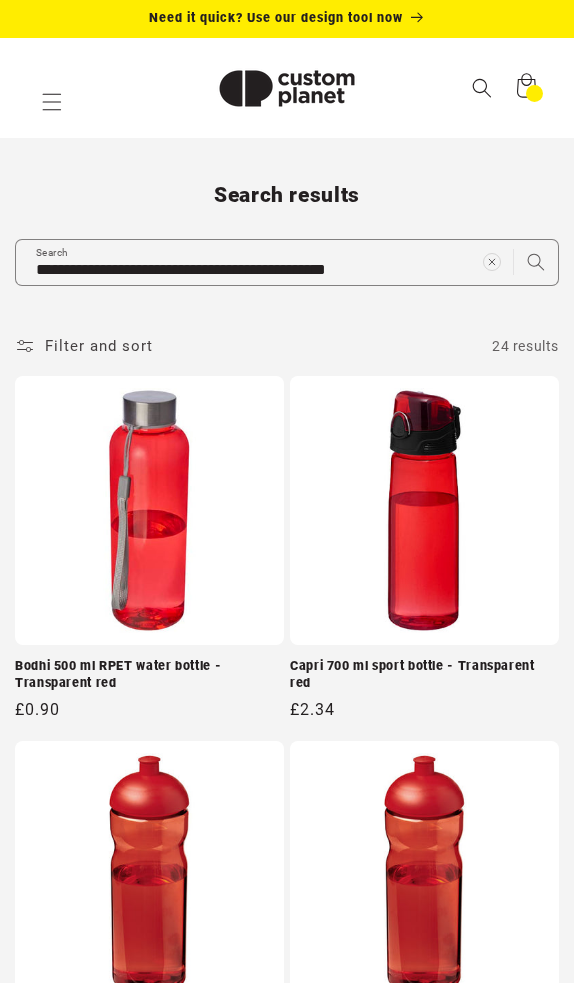 scroll, scrollTop: 0, scrollLeft: 0, axis: both 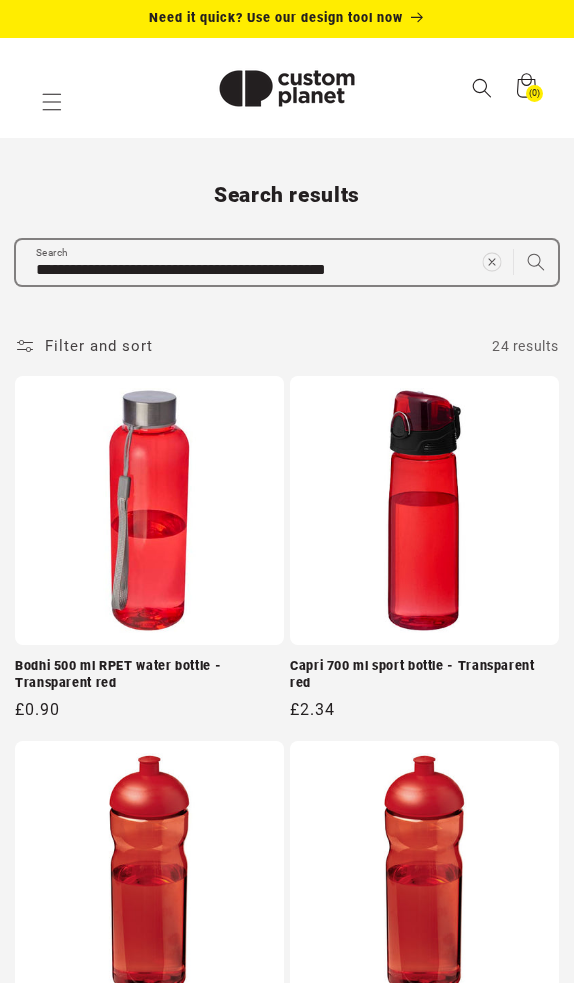 click at bounding box center (491, 262) 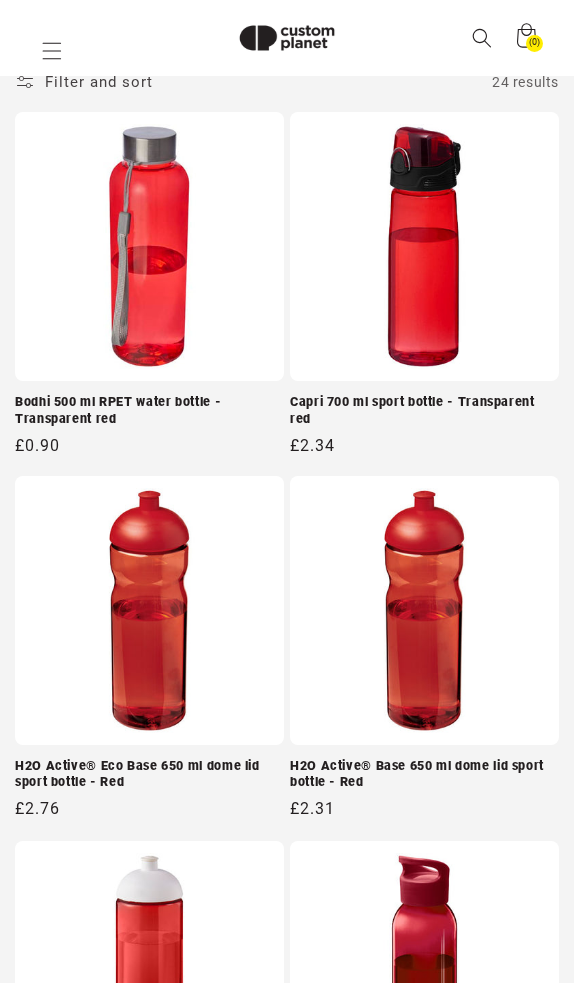 paste on "**********" 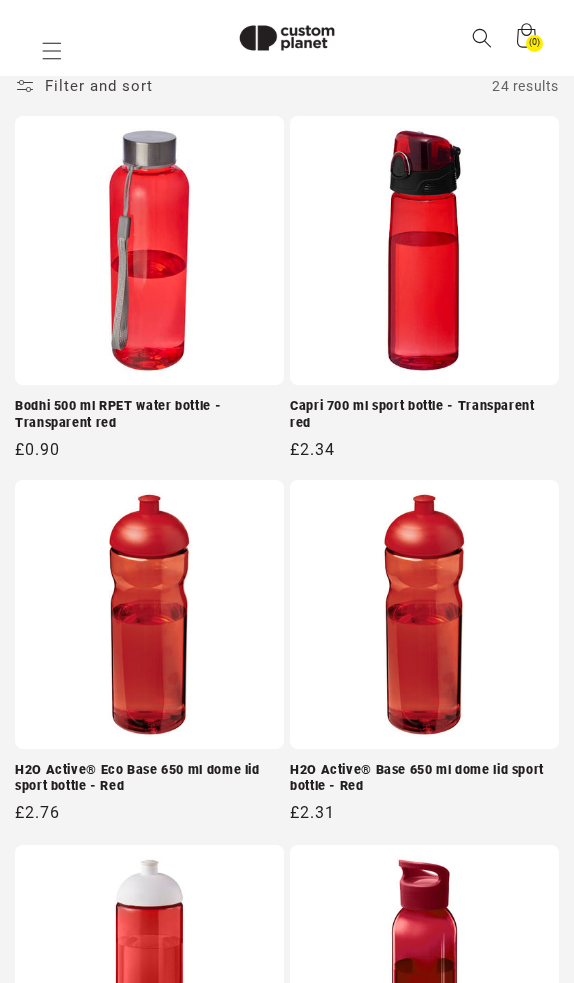 type on "**********" 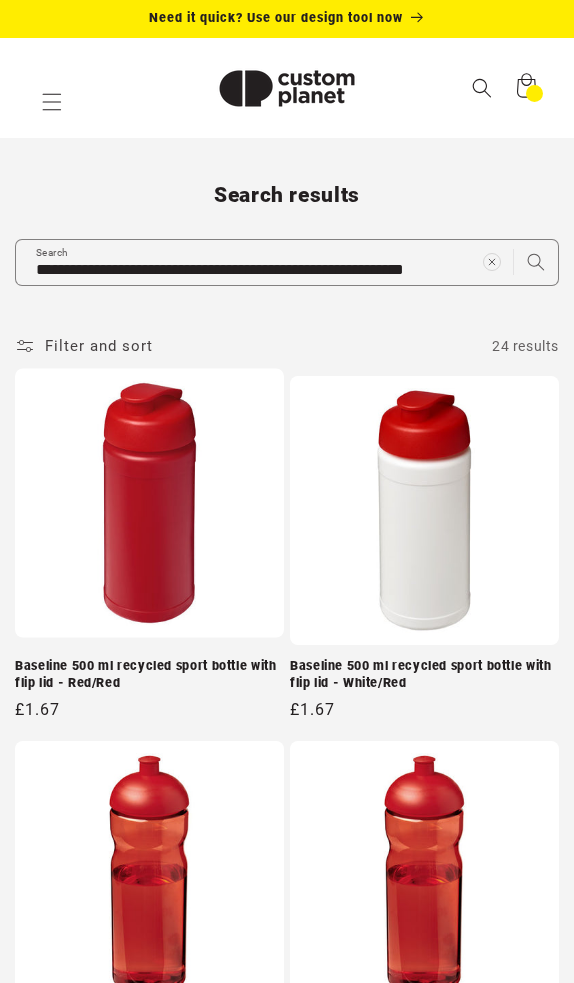 scroll, scrollTop: 0, scrollLeft: 0, axis: both 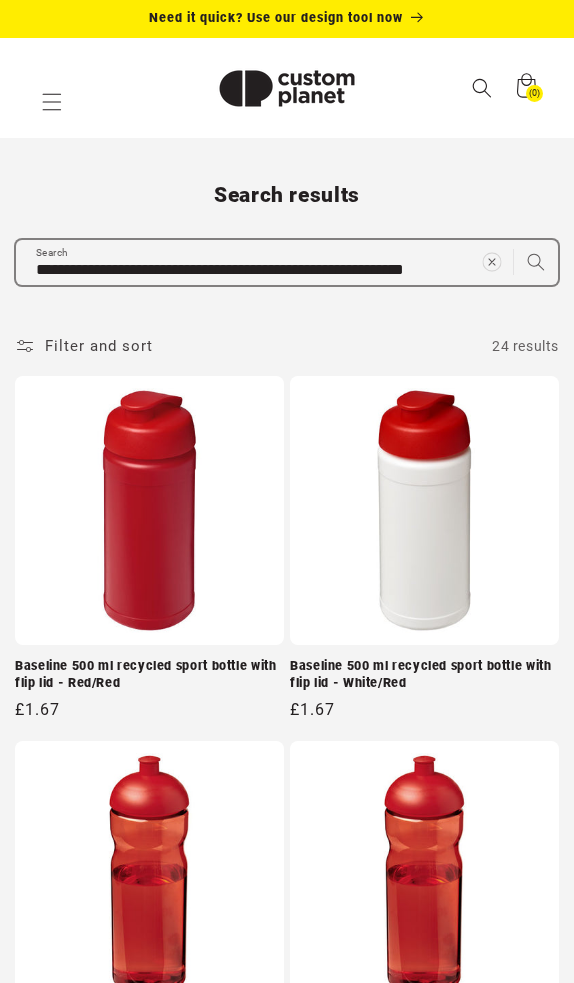 click at bounding box center [491, 262] 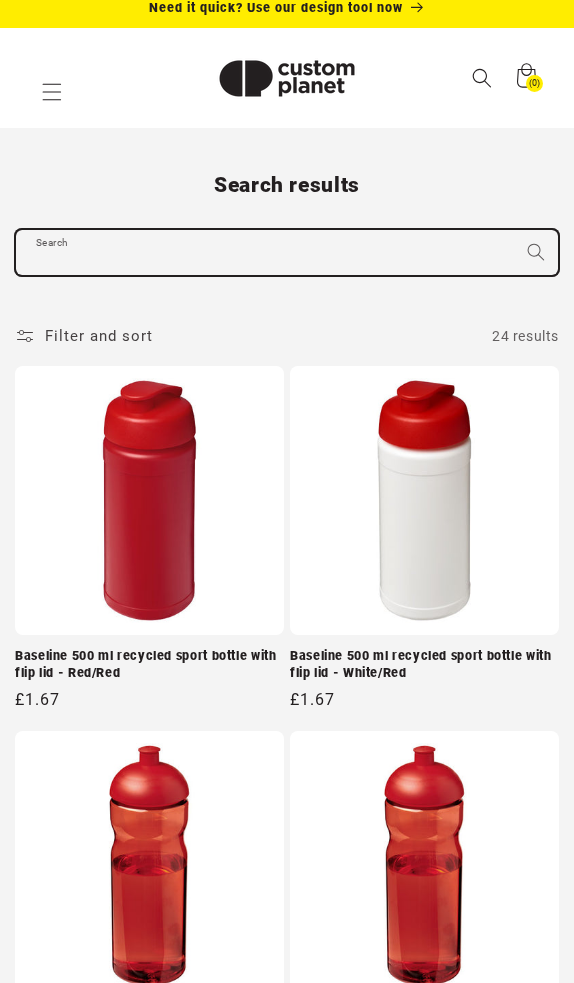 click on "Search results
Search
Filter:
Colour
0 selected
Reset
Colour
Red" at bounding box center [287, 2444] 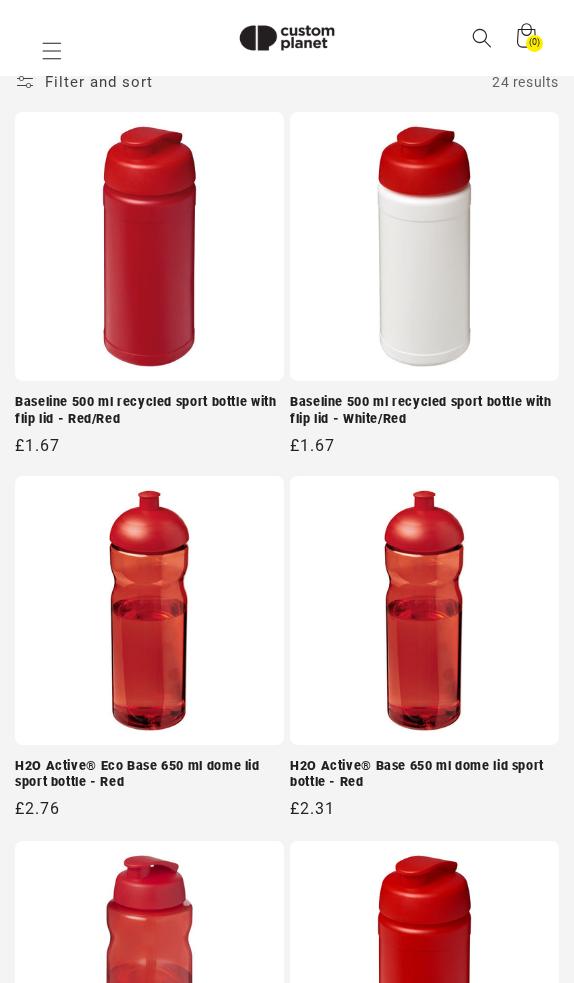 paste on "**********" 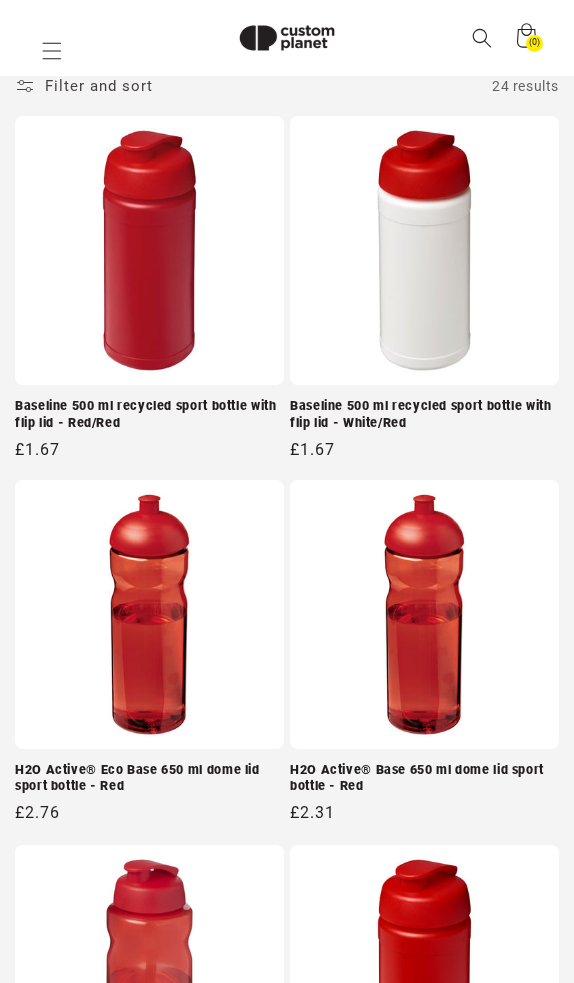 type on "**********" 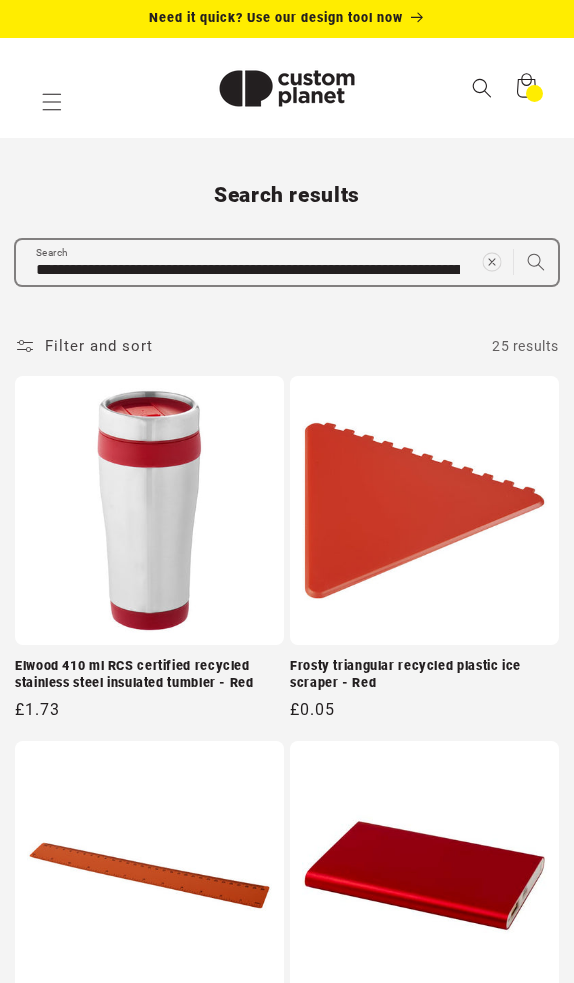 scroll, scrollTop: 0, scrollLeft: 0, axis: both 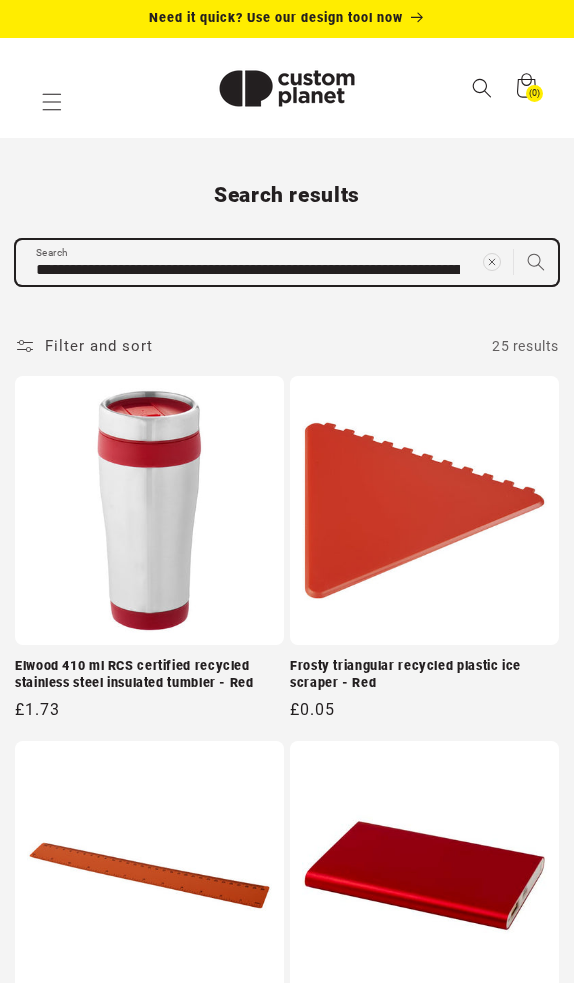 click on "**********" at bounding box center [287, 2496] 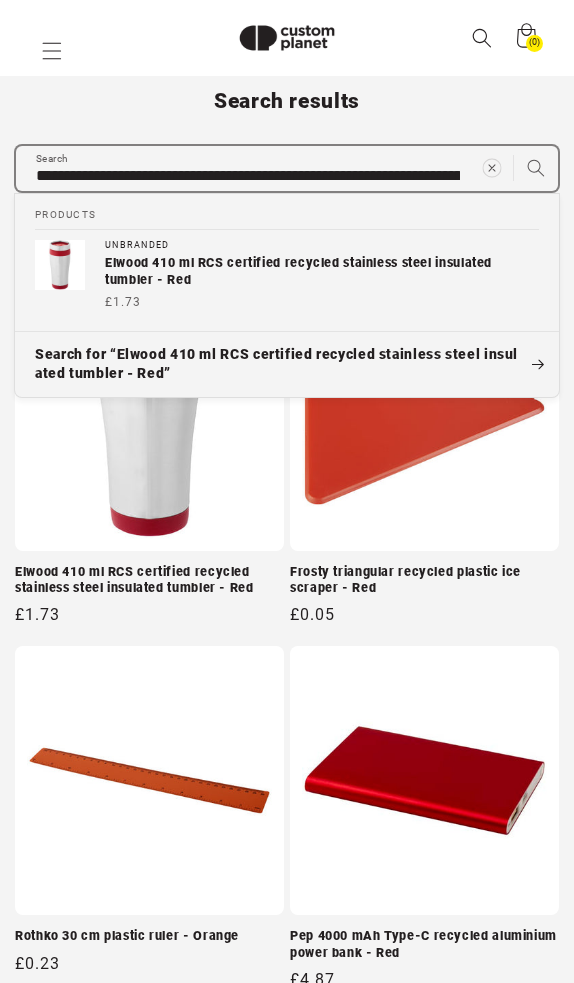 click at bounding box center [491, 167] 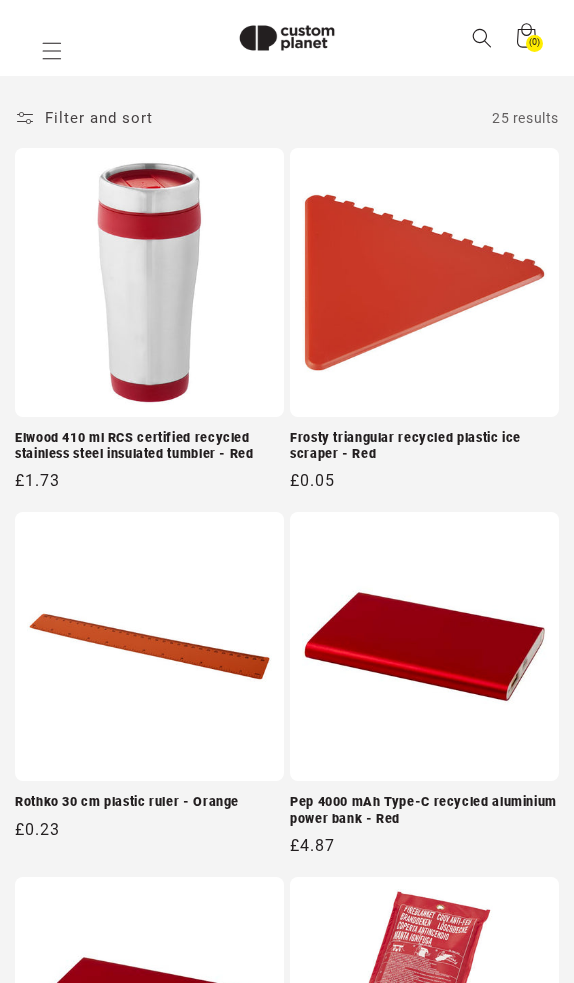scroll, scrollTop: 215, scrollLeft: 0, axis: vertical 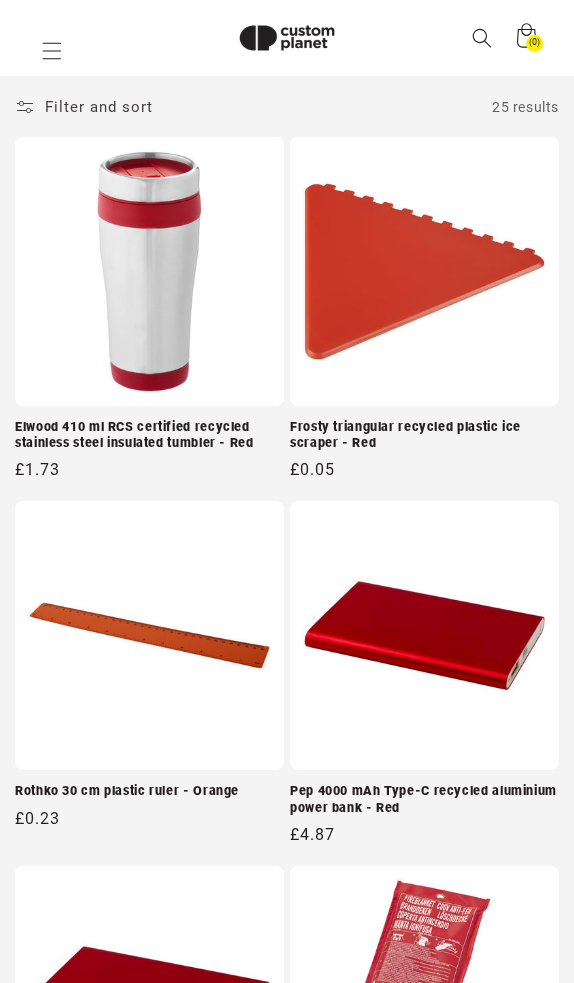 paste on "**********" 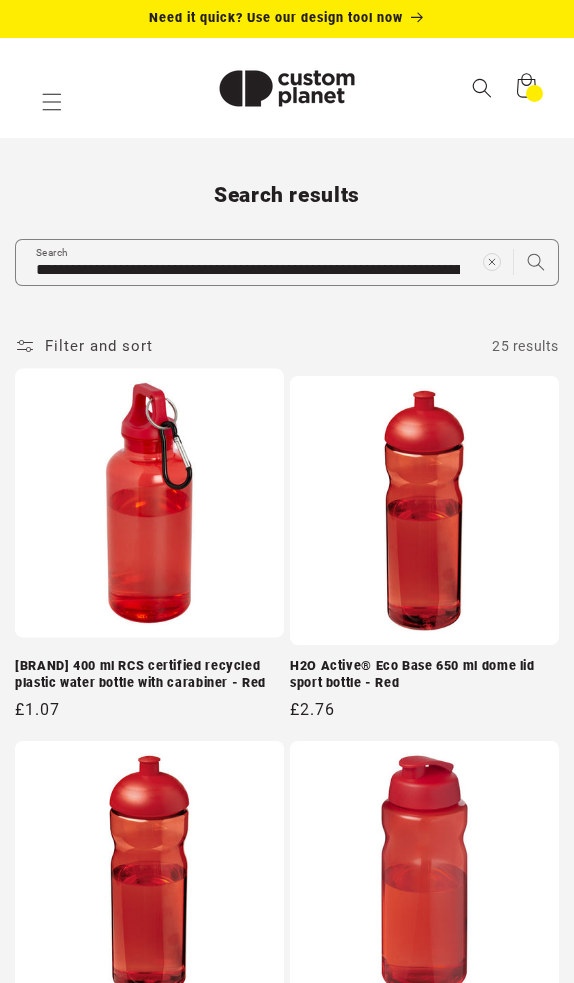scroll, scrollTop: 0, scrollLeft: 0, axis: both 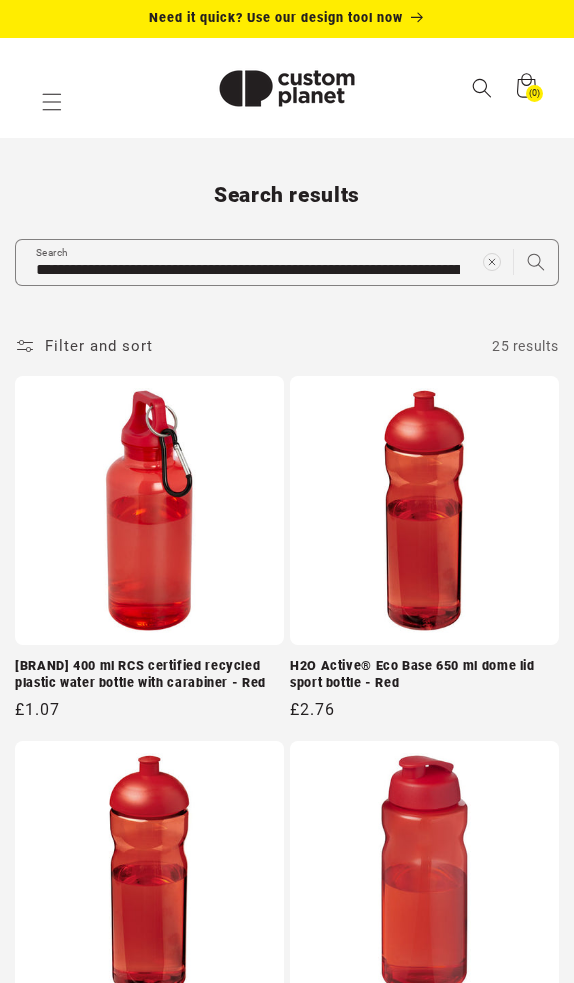 click at bounding box center [287, 88] 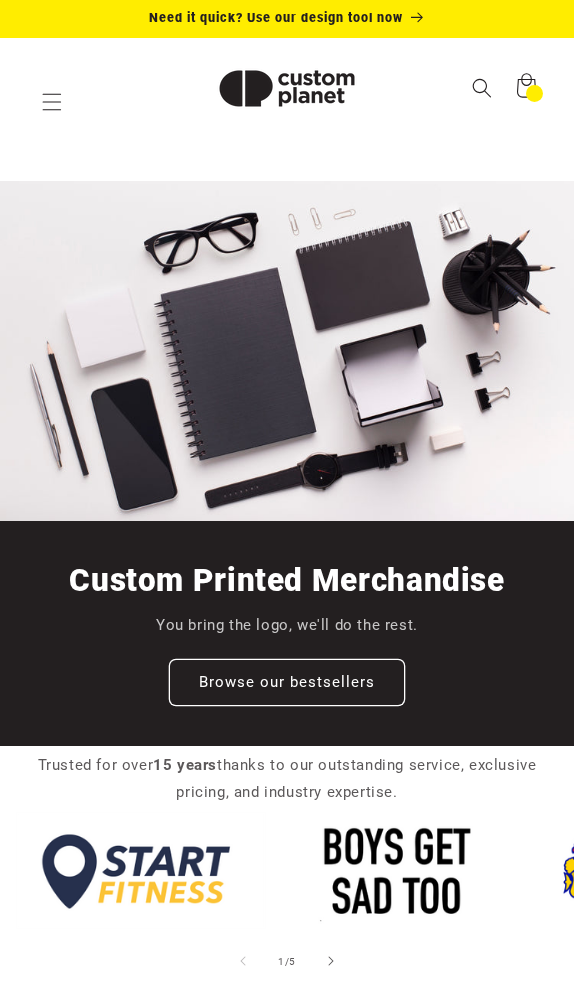 scroll, scrollTop: 0, scrollLeft: 0, axis: both 